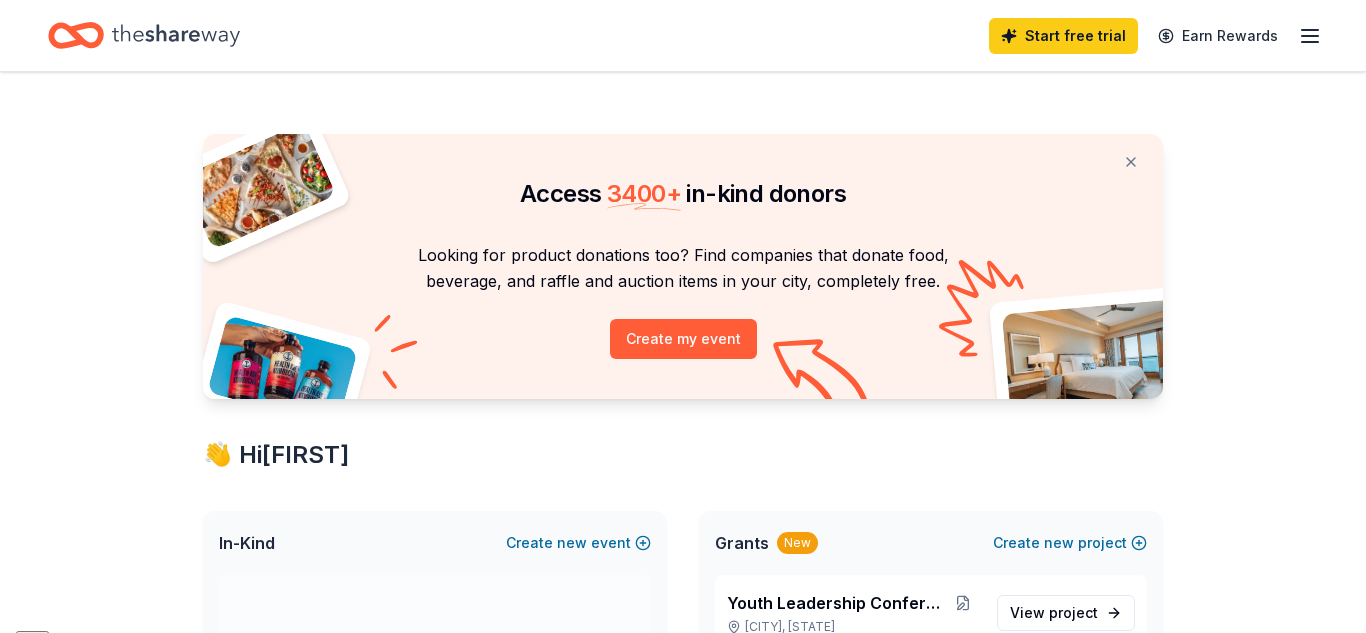 scroll, scrollTop: 0, scrollLeft: 0, axis: both 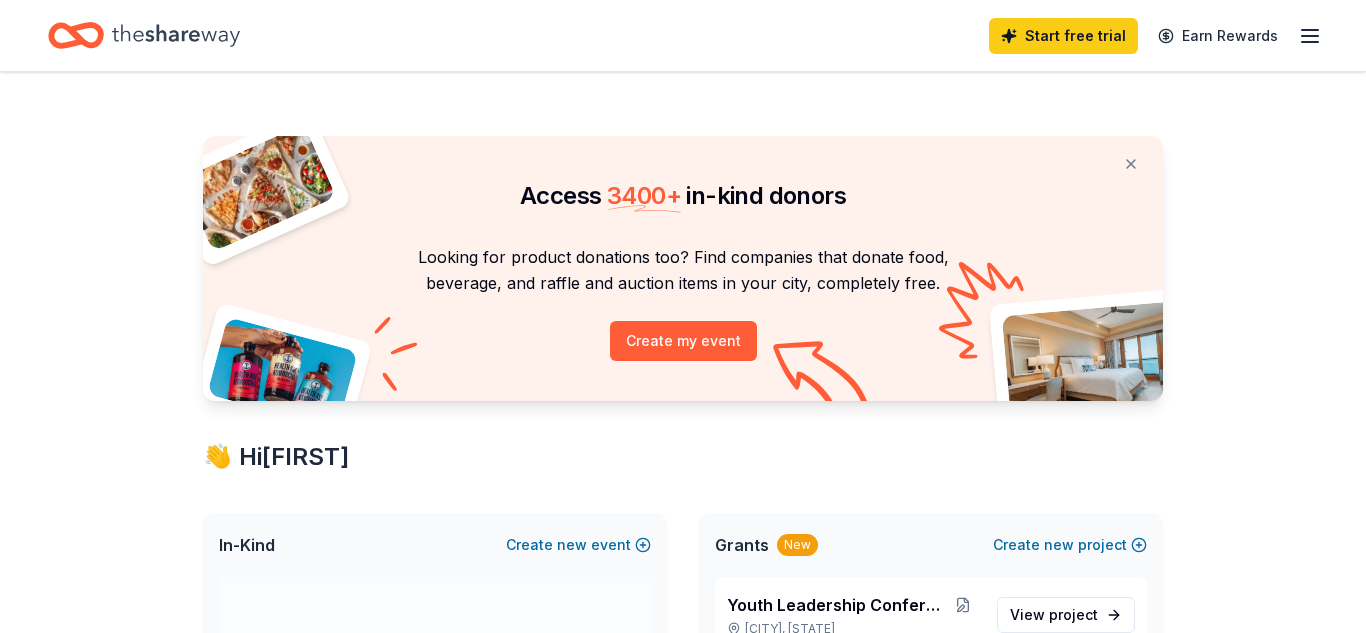 click 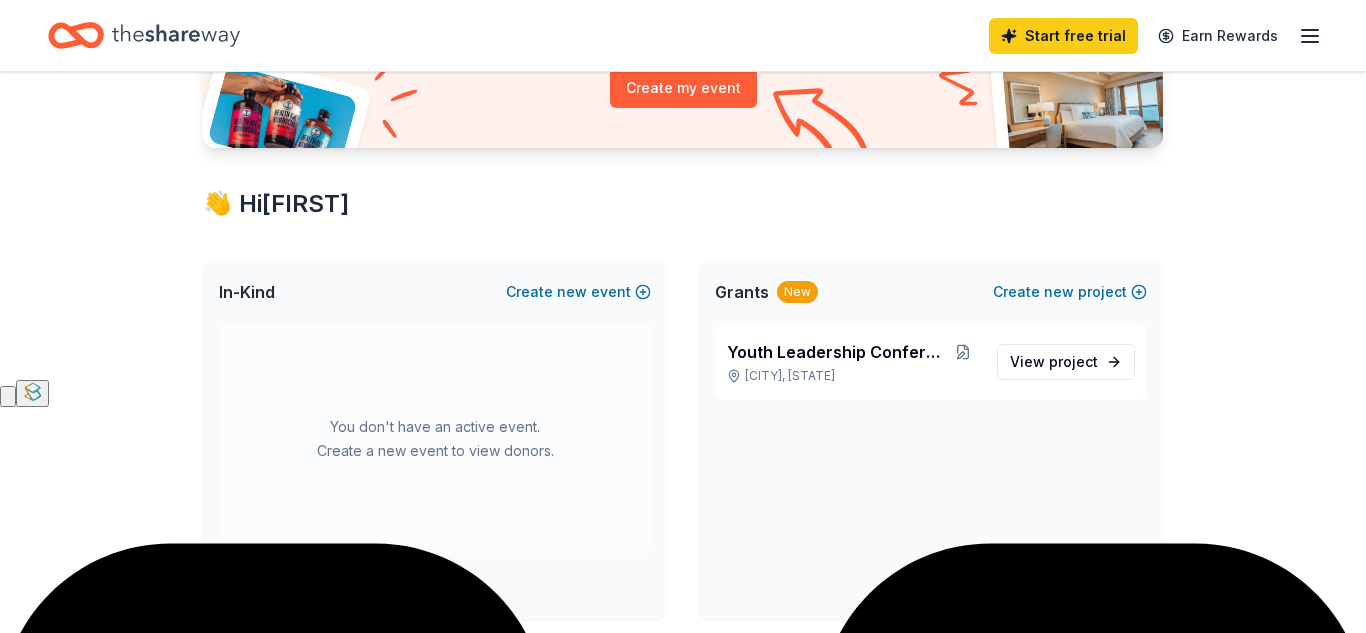 scroll, scrollTop: 244, scrollLeft: 0, axis: vertical 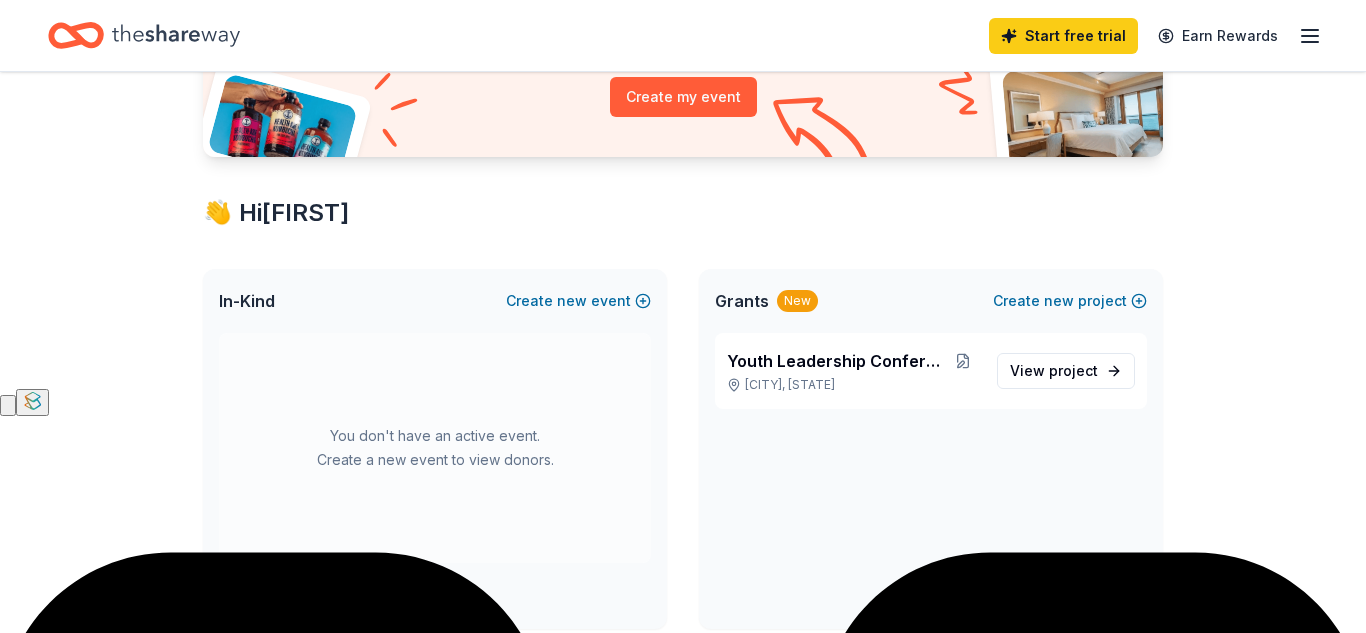 click 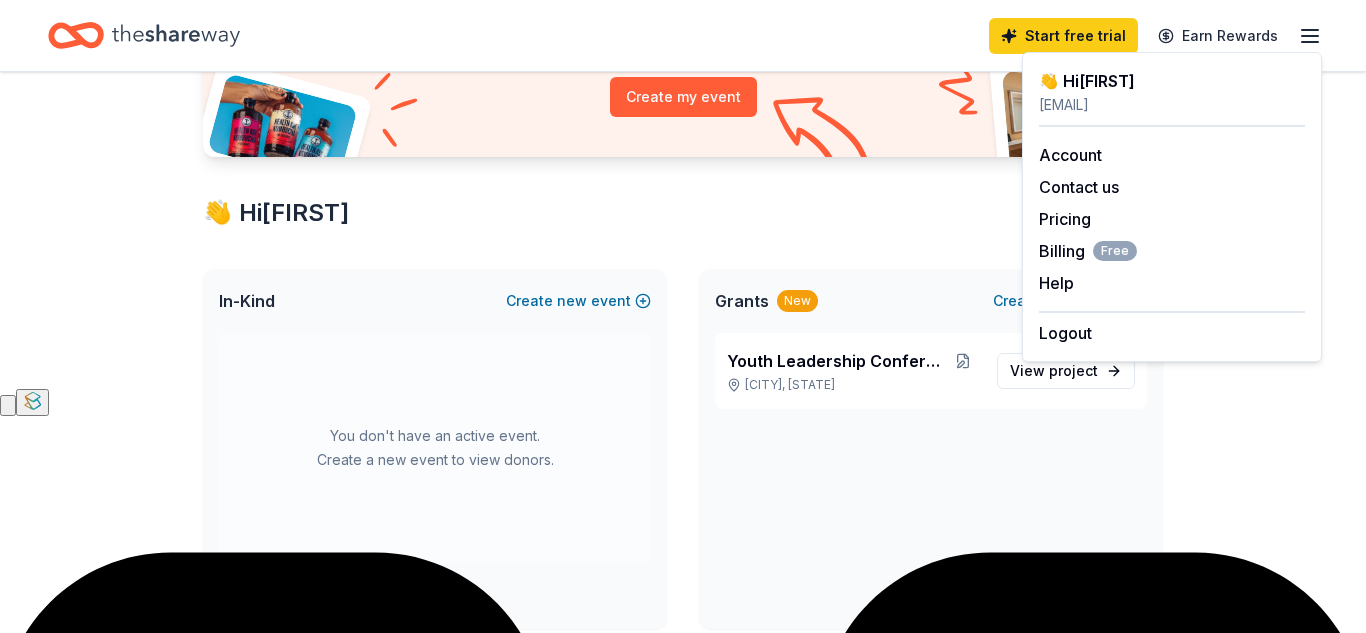 click on "Access [NUMBER] + in-kind donors Looking for product donations too? Find companies that donate food, beverage, and raffle and auction items in your city, completely free. Create my event 👋 Hi [FIRST] In-Kind Create new event You don't have an active event. Create a new event to view donors. Show past events Grants New Create new project Youth Leadership Conference Lauderdale Lakes, [STATE] View project In-Kind donors viewed On the Free plan, you get [NUMBER] in-kind profile views each month. You have not yet viewed any in-kind profiles this month. Create a new event to view donors. Grants viewed On the Free plan, you get [NUMBER] grant profile views each month. You have not yet viewed any grant profiles this month." at bounding box center (683, 544) 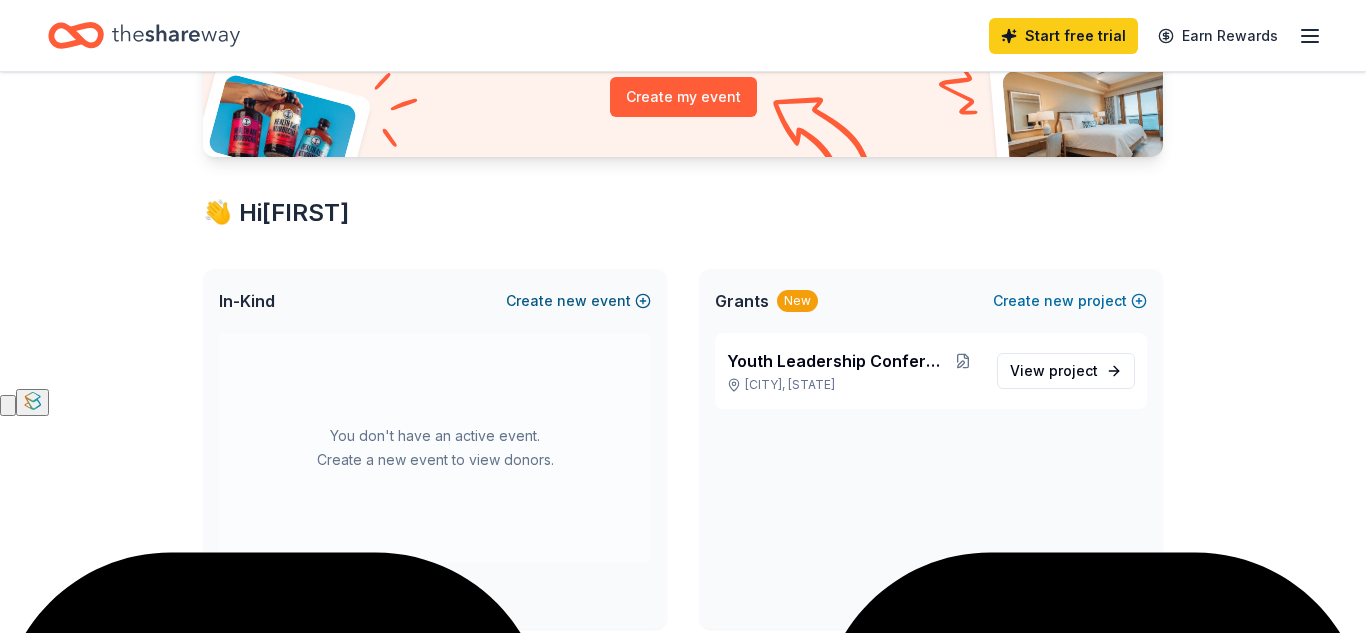 click on "new" at bounding box center (572, 301) 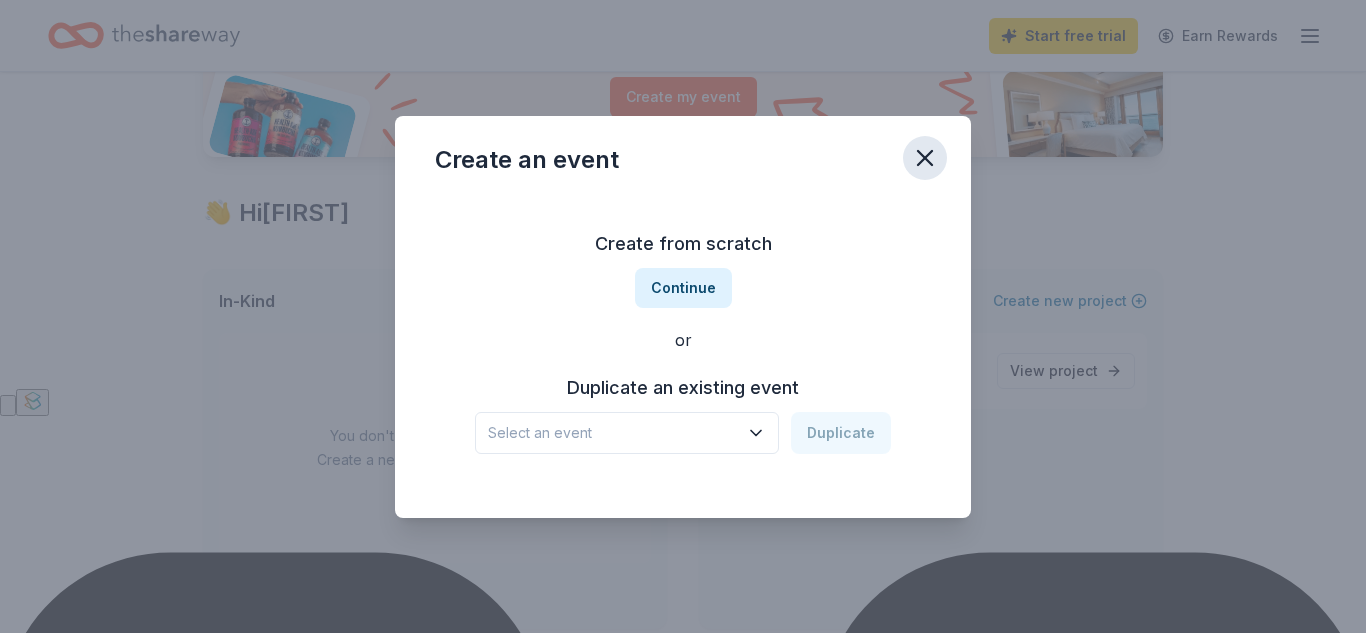 click 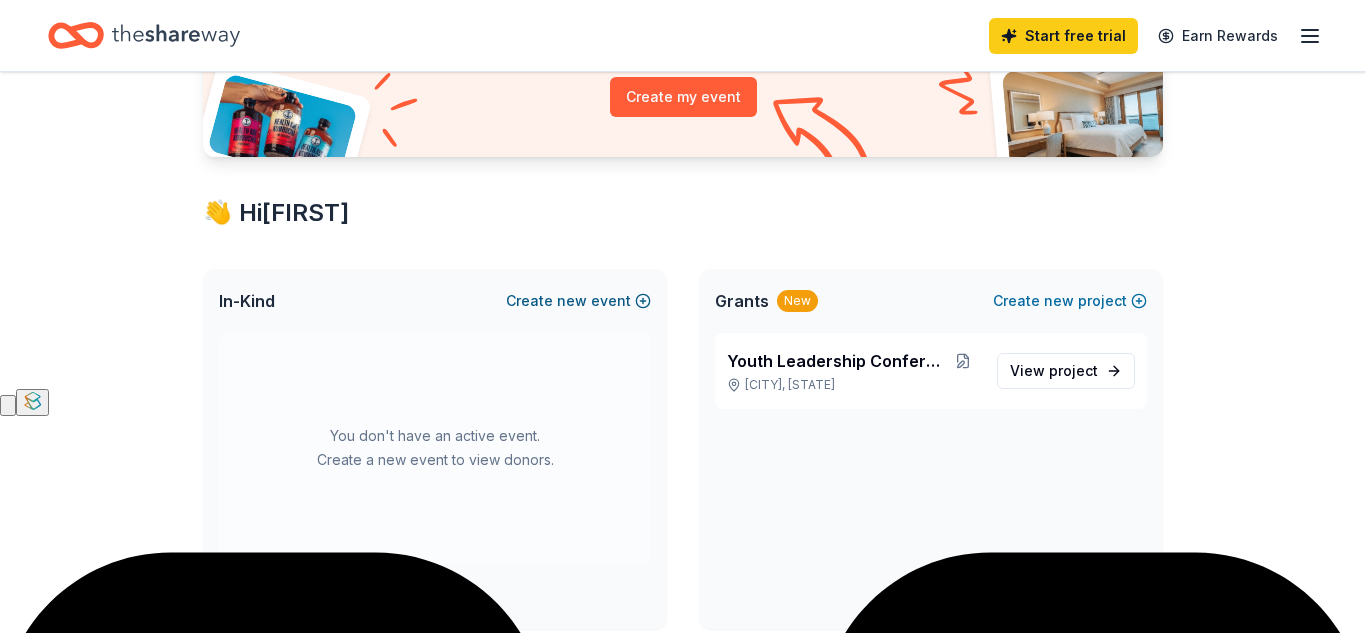 click on "new" at bounding box center [572, 301] 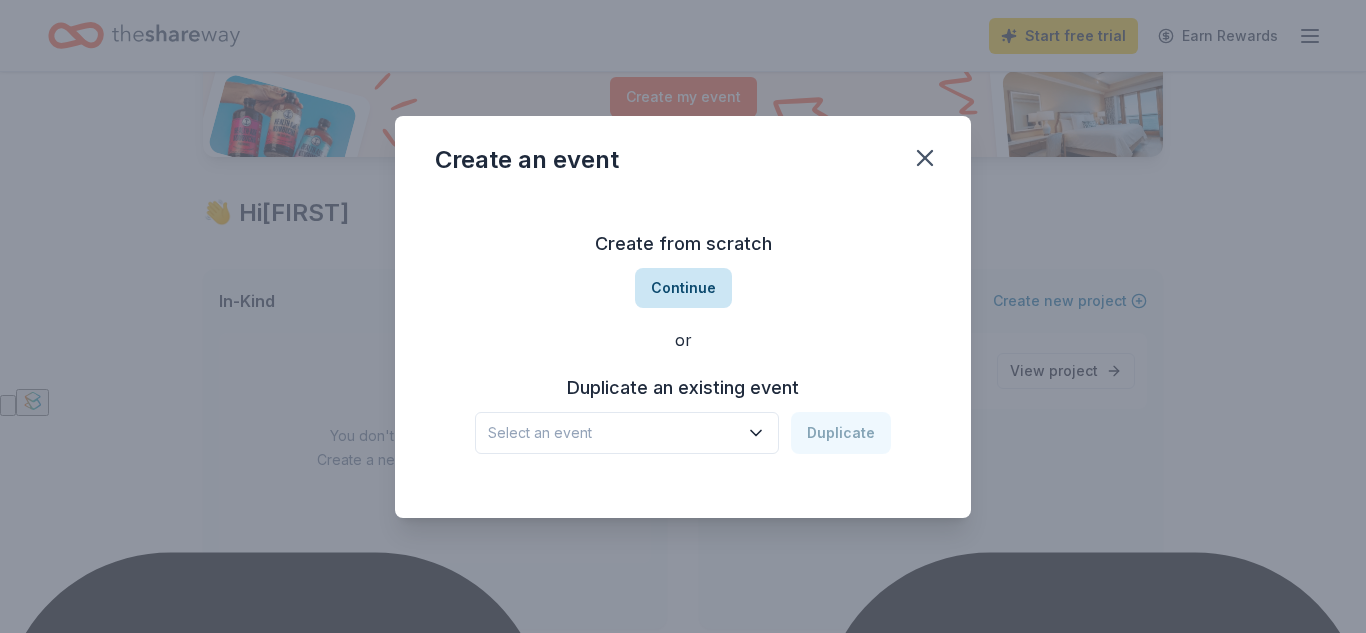 click on "Continue" at bounding box center [683, 288] 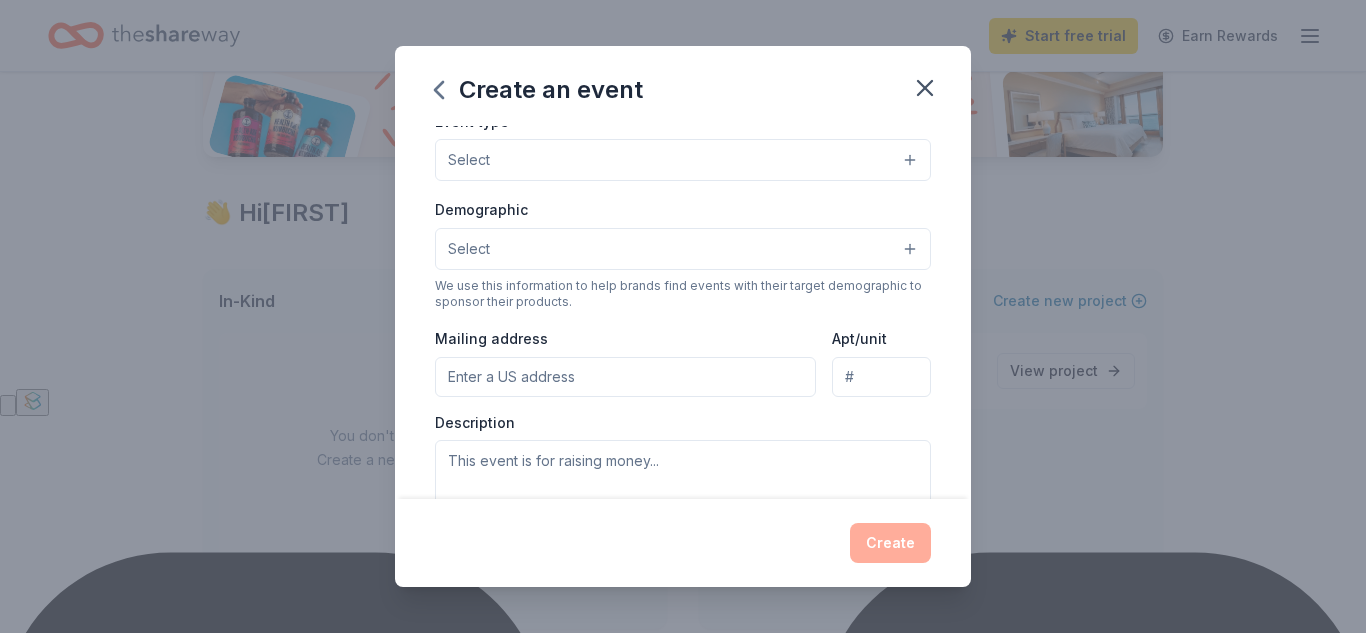 scroll, scrollTop: 298, scrollLeft: 0, axis: vertical 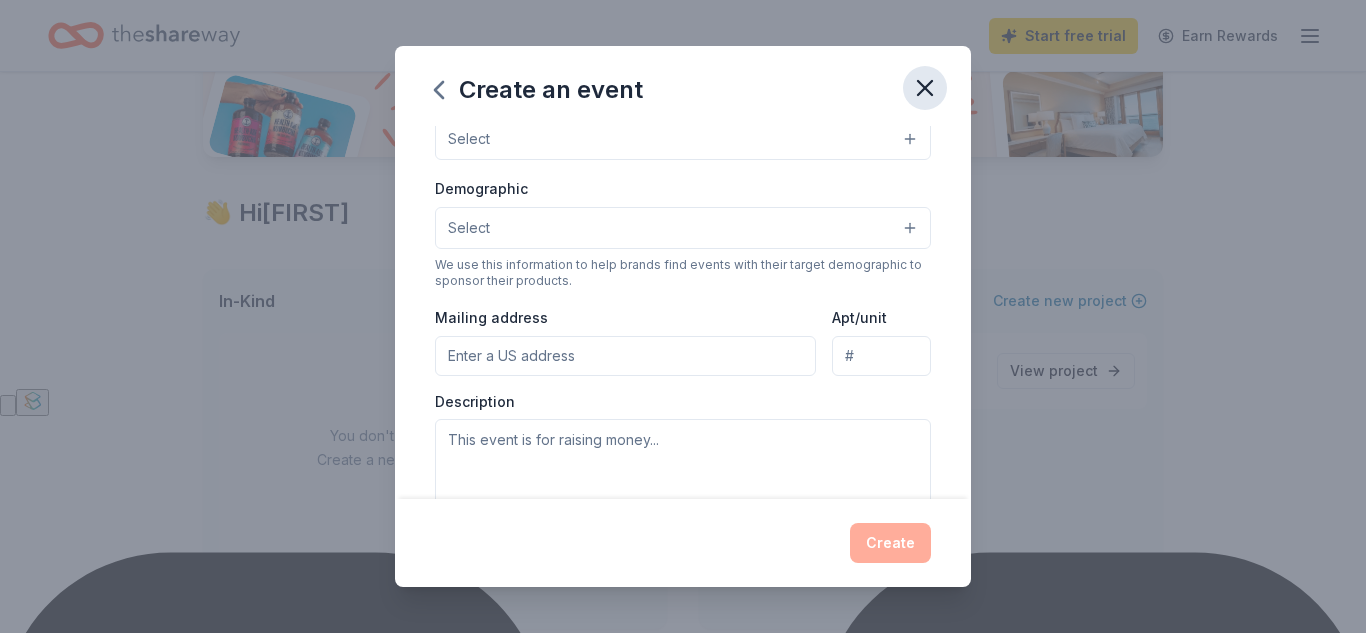 click 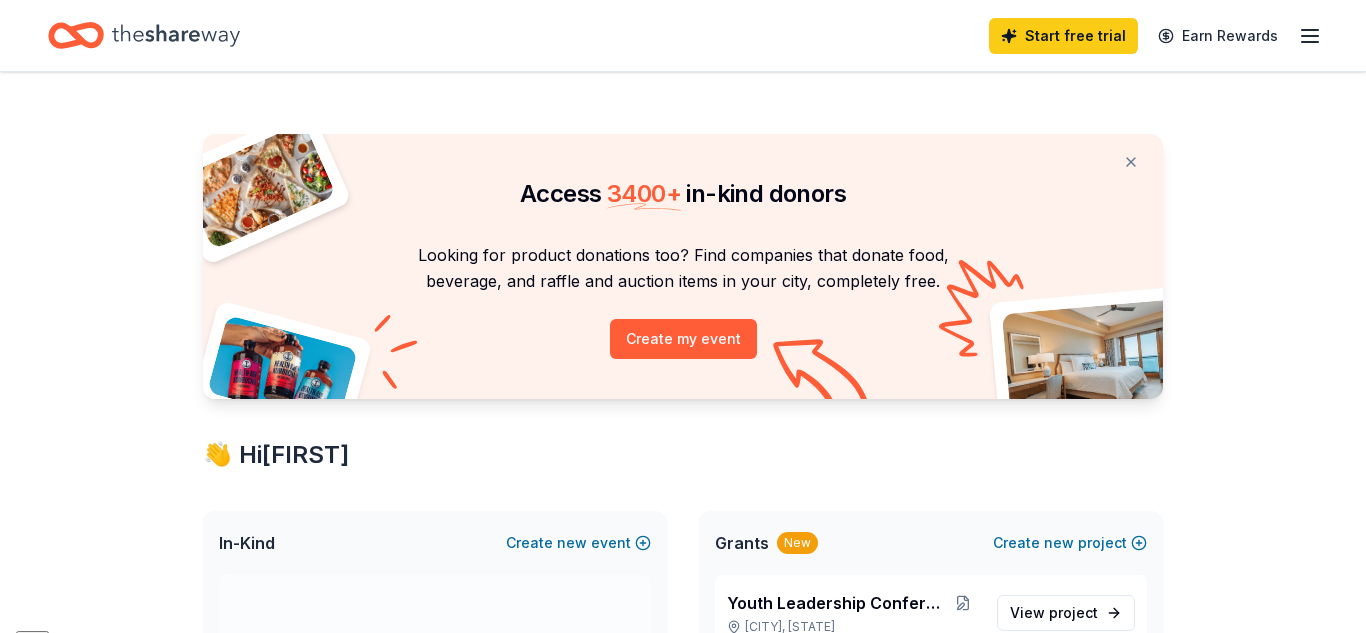 scroll, scrollTop: 0, scrollLeft: 0, axis: both 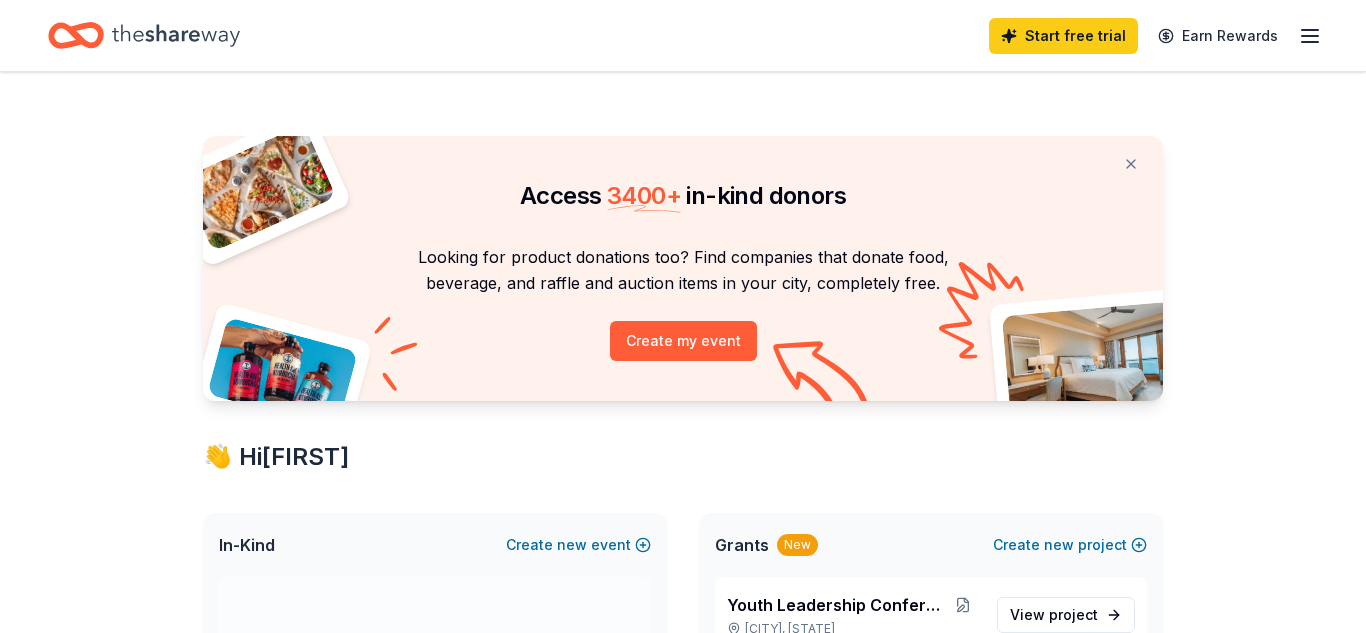 click 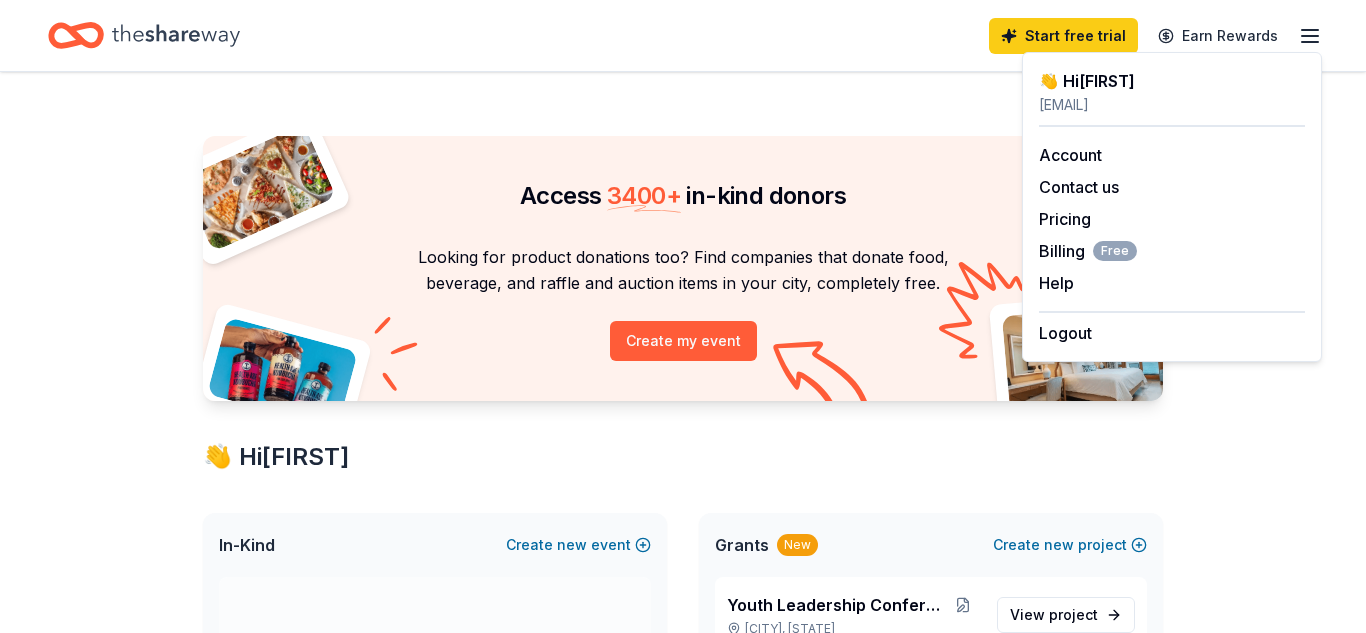 click on "Access [NUMBER] + in-kind donors Looking for product donations too? Find companies that donate food, beverage, and raffle and auction items in your city, completely free. Create my event 👋 Hi [FIRST] In-Kind Create new event You don't have an active event. Create a new event to view donors. Show past events Grants New Create new project Youth Leadership Conference Lauderdale Lakes, [STATE] View project In-Kind donors viewed On the Free plan, you get [NUMBER] in-kind profile views each month. You have not yet viewed any in-kind profiles this month. Create a new event to view donors. Grants viewed On the Free plan, you get [NUMBER] grant profile views each month. You have not yet viewed any grant profiles this month." at bounding box center (683, 788) 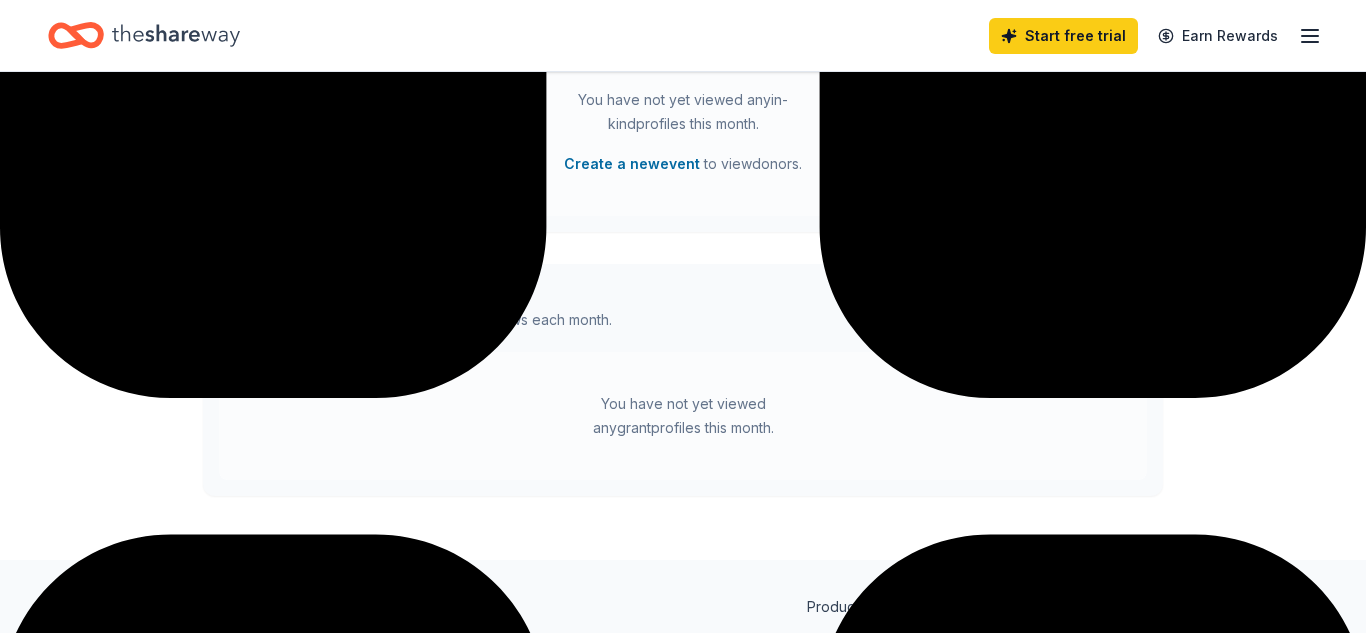 scroll, scrollTop: 1016, scrollLeft: 0, axis: vertical 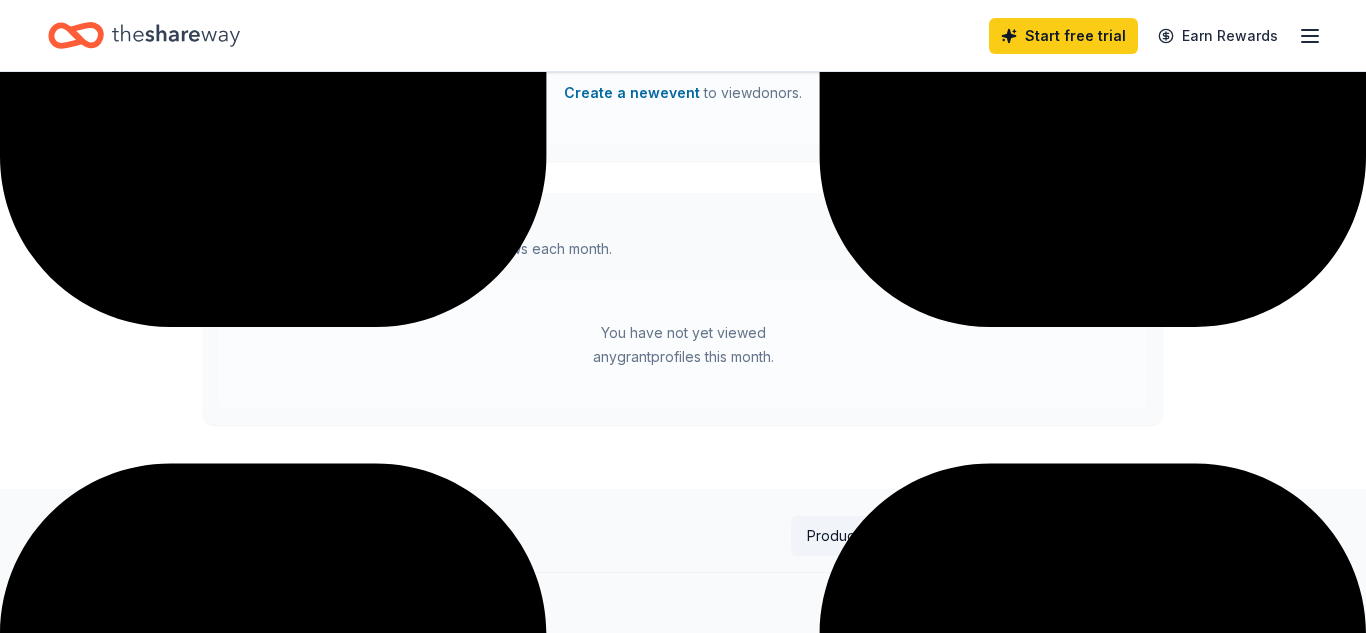 click on "Product" at bounding box center (833, 536) 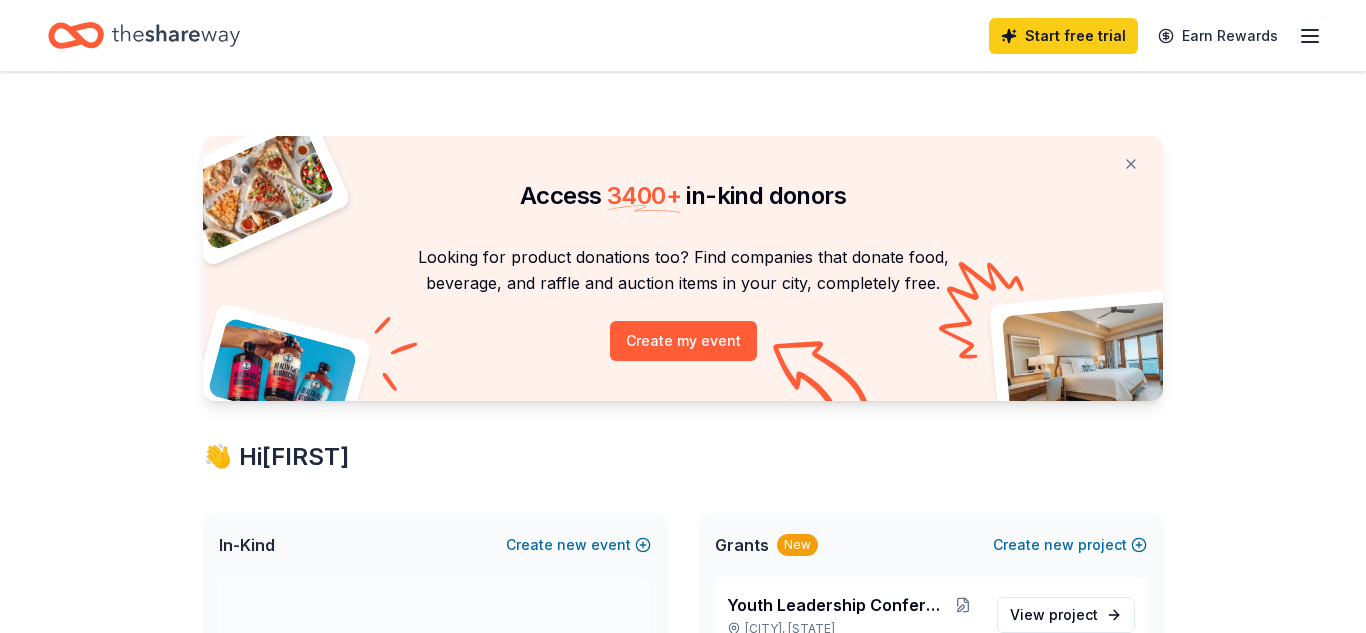 click 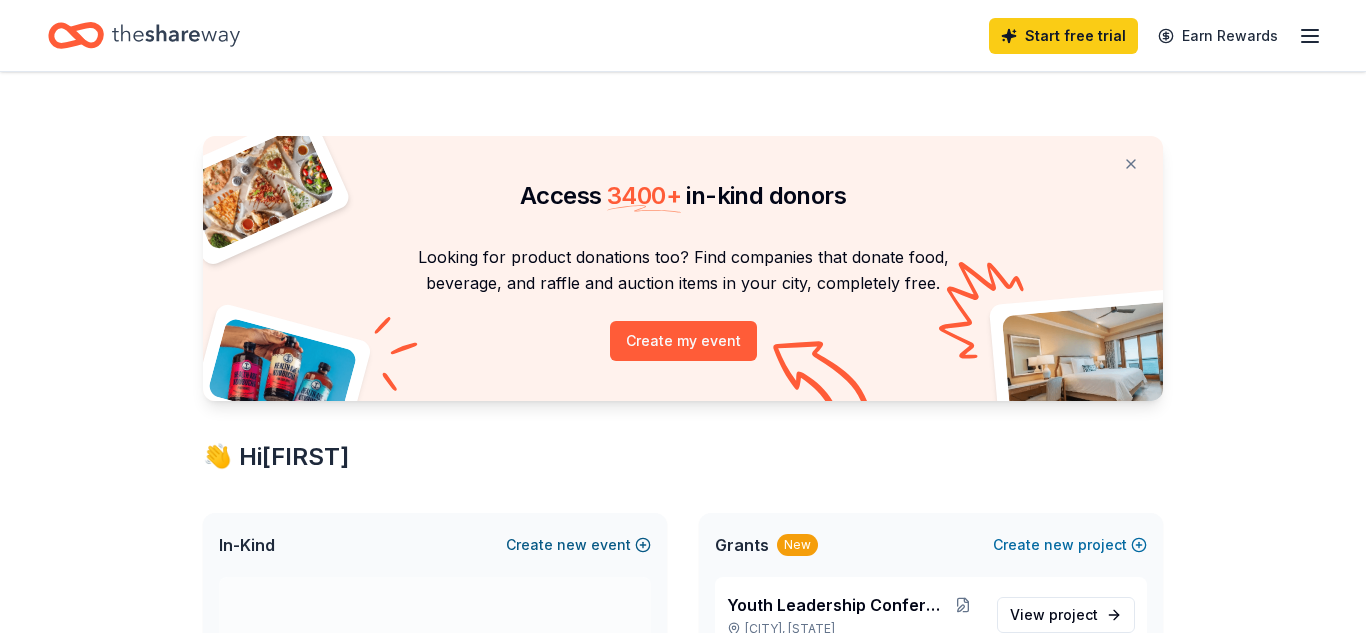 click on "Create  new  event" at bounding box center (578, 545) 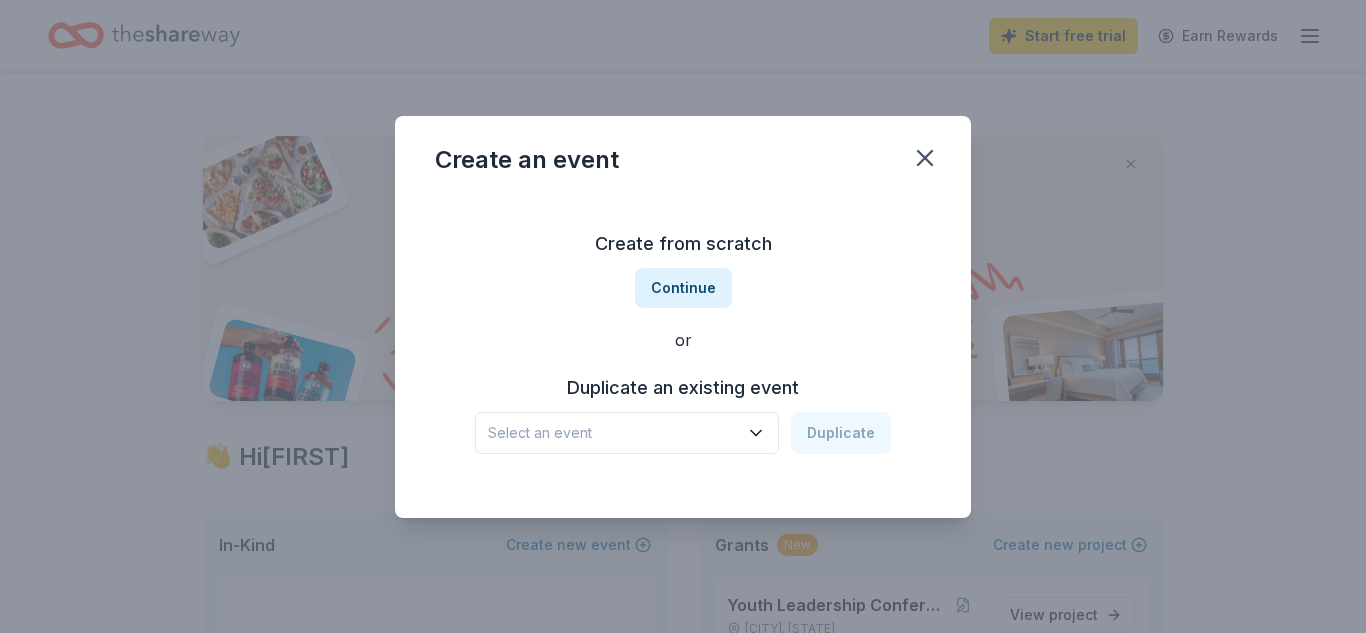 click on "Select an event" at bounding box center (613, 433) 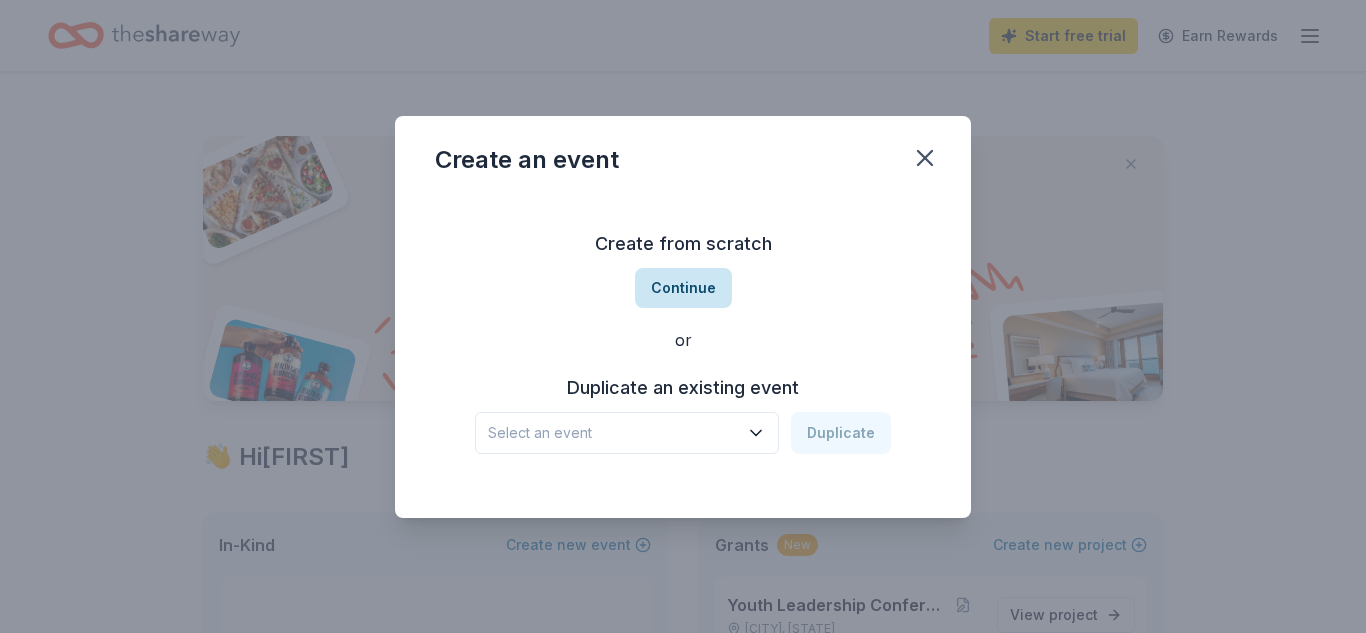click on "Continue" at bounding box center [683, 288] 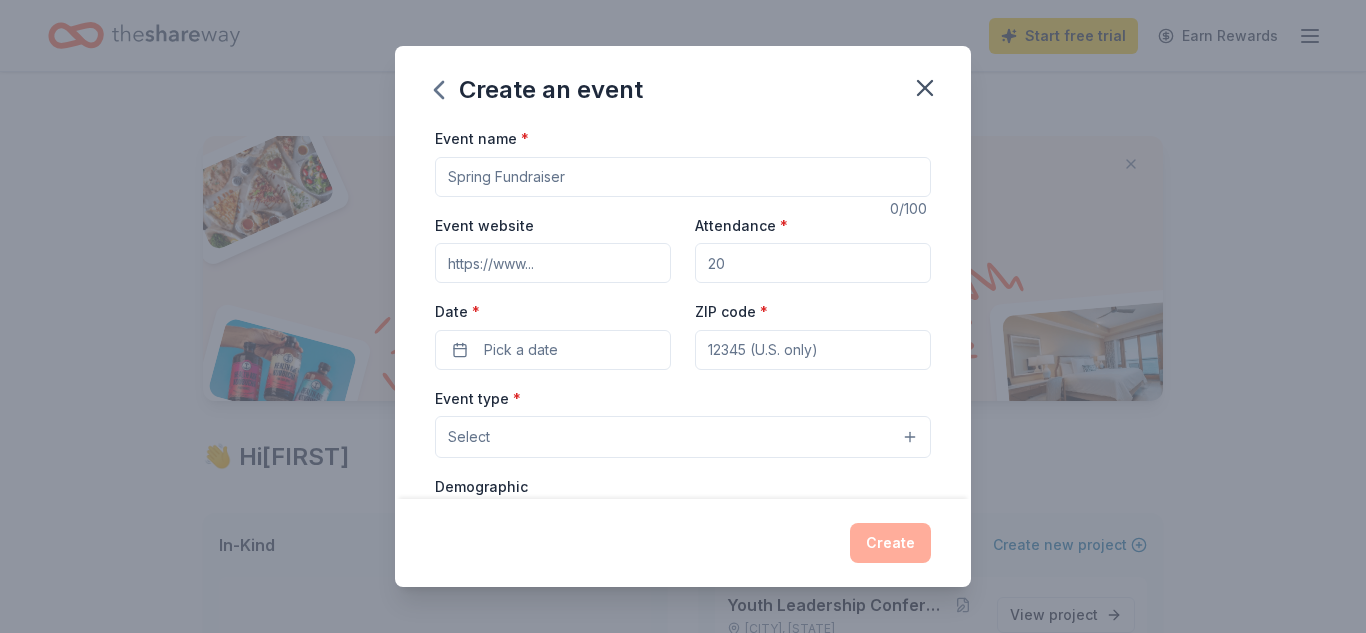 click on "Event name *" at bounding box center [683, 177] 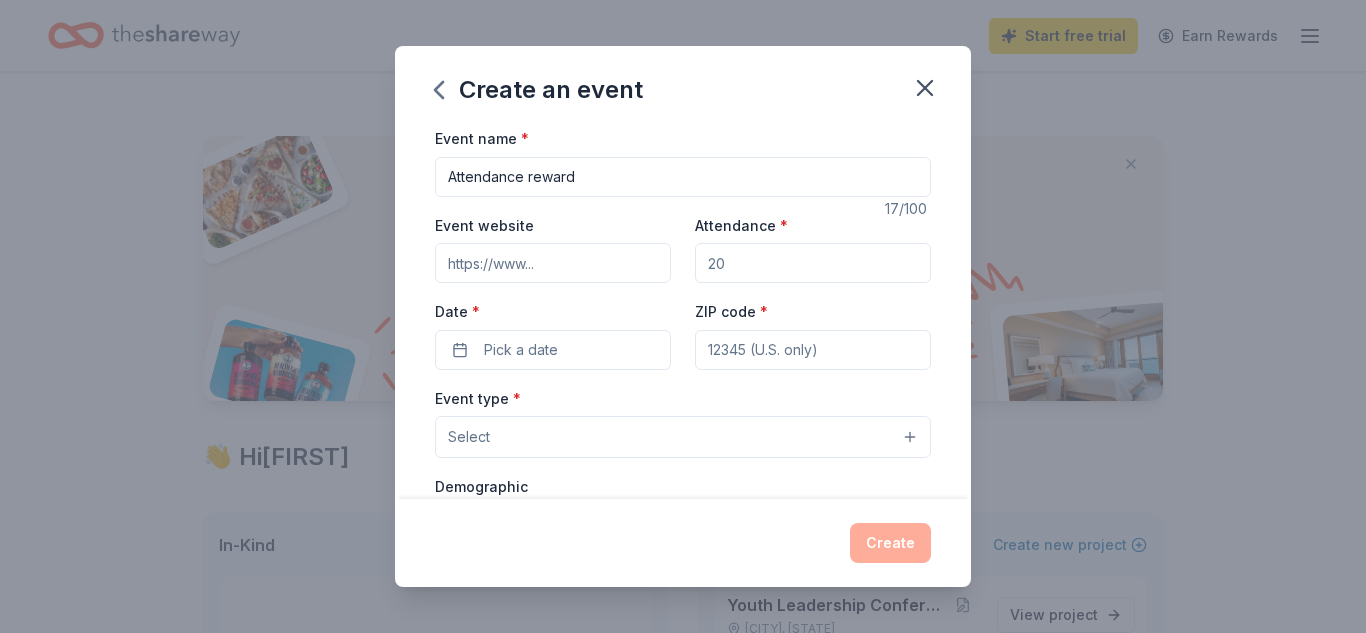 type on "Attendance reward" 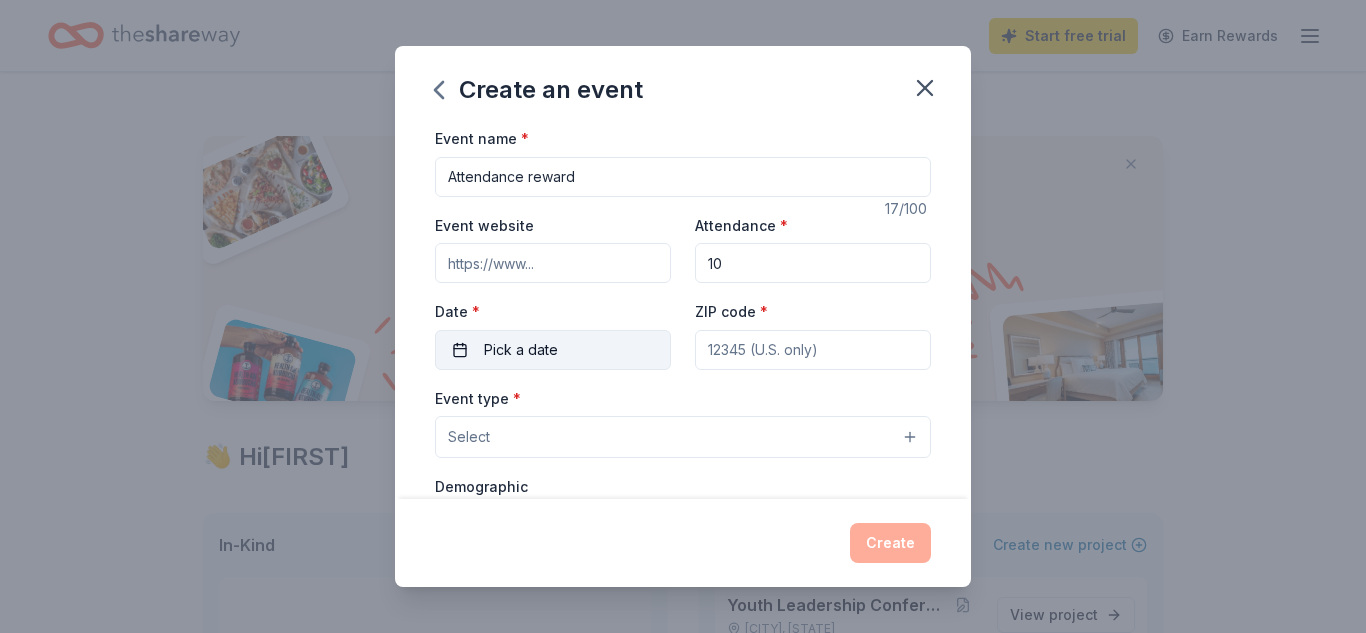 type on "1" 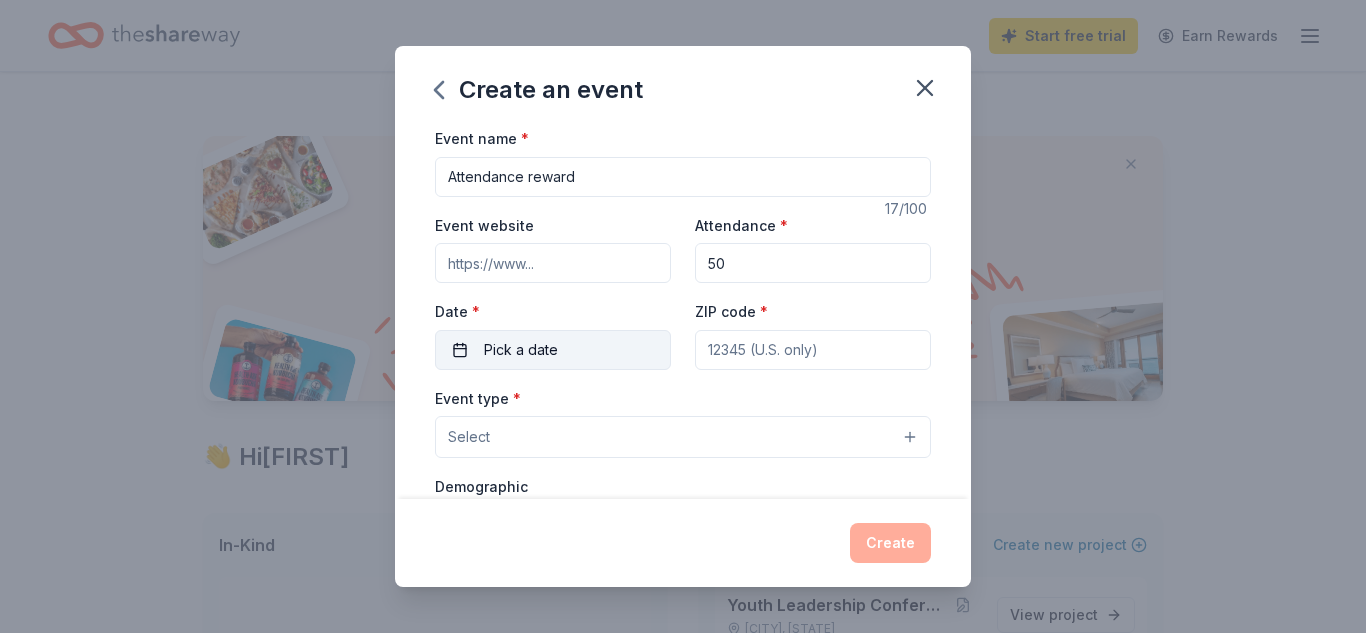 type on "50" 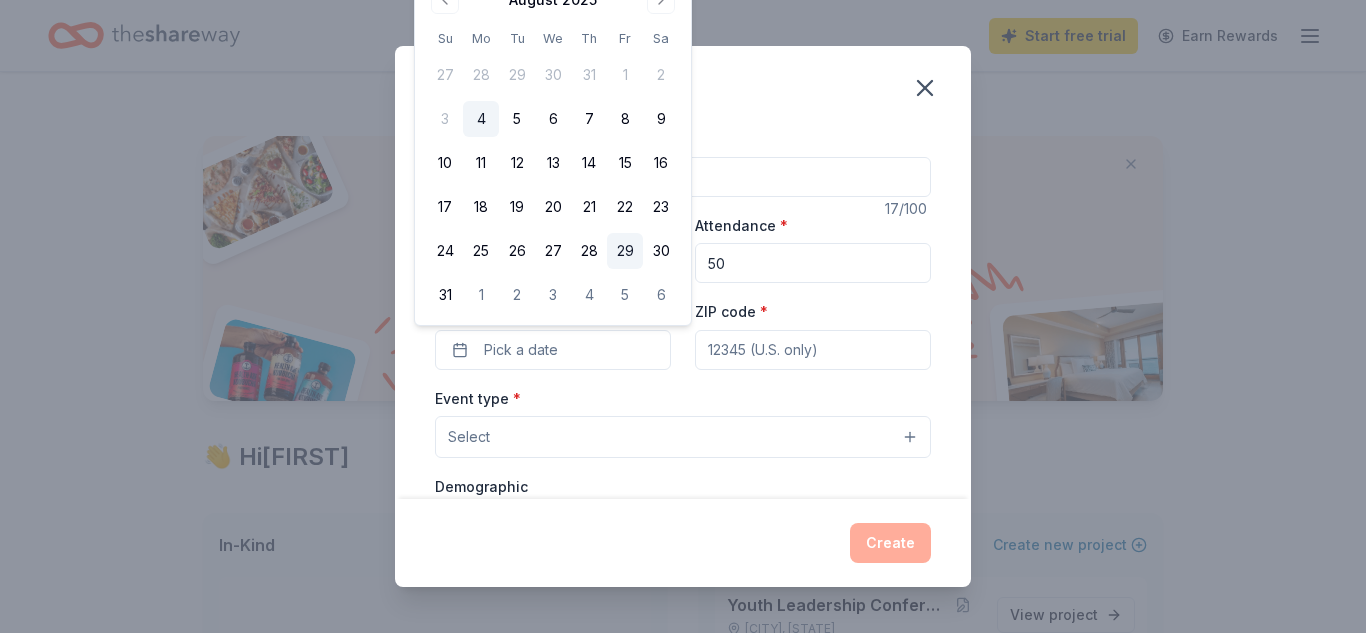 click on "29" at bounding box center [625, 251] 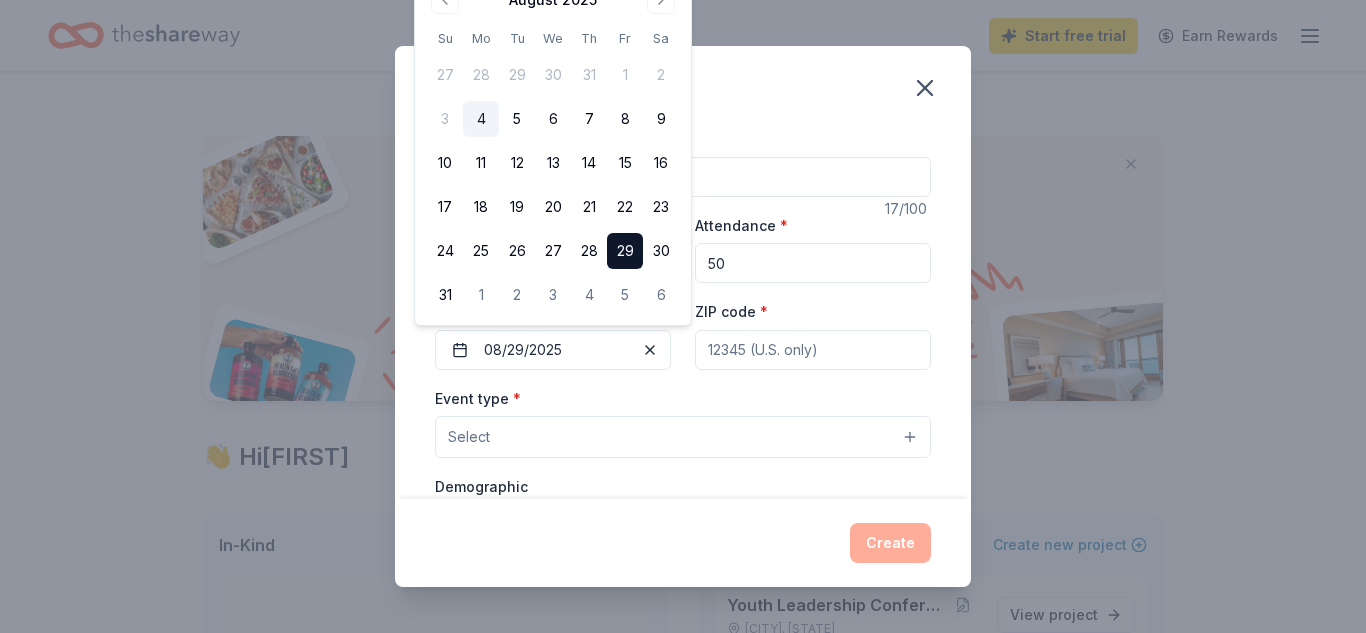 click on "ZIP code *" at bounding box center (813, 350) 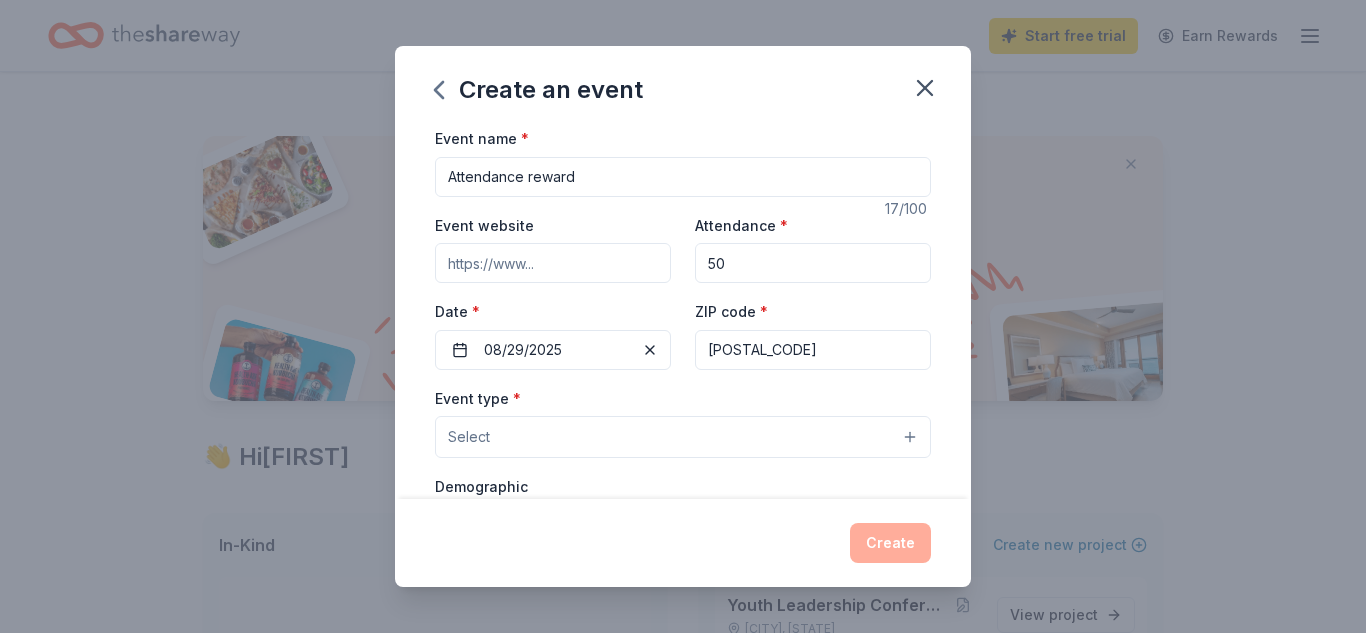 type on "[POSTAL_CODE]" 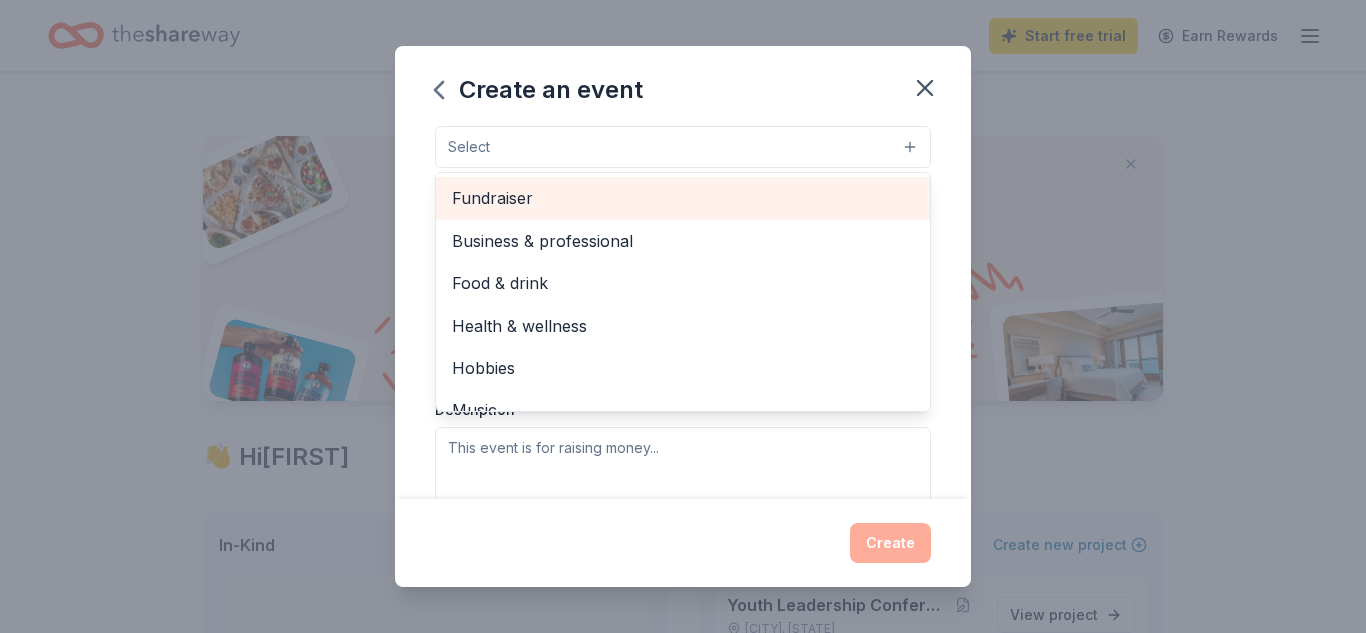 scroll, scrollTop: 307, scrollLeft: 0, axis: vertical 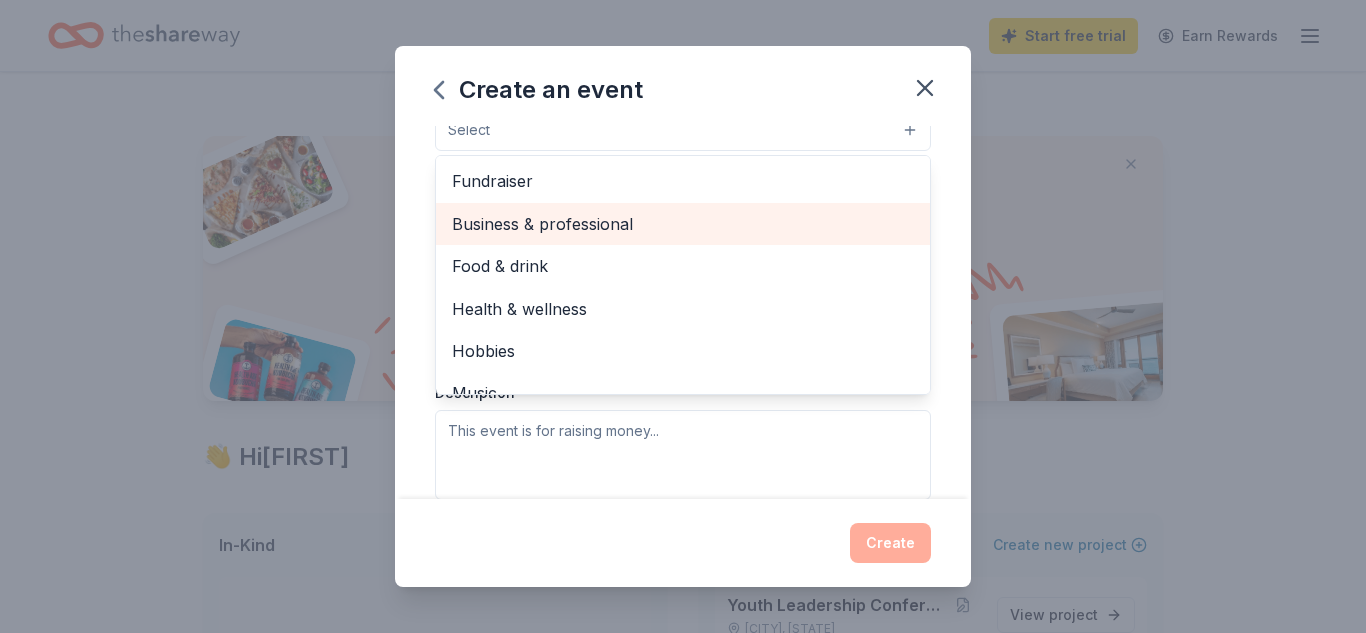 click on "Business & professional" at bounding box center [683, 224] 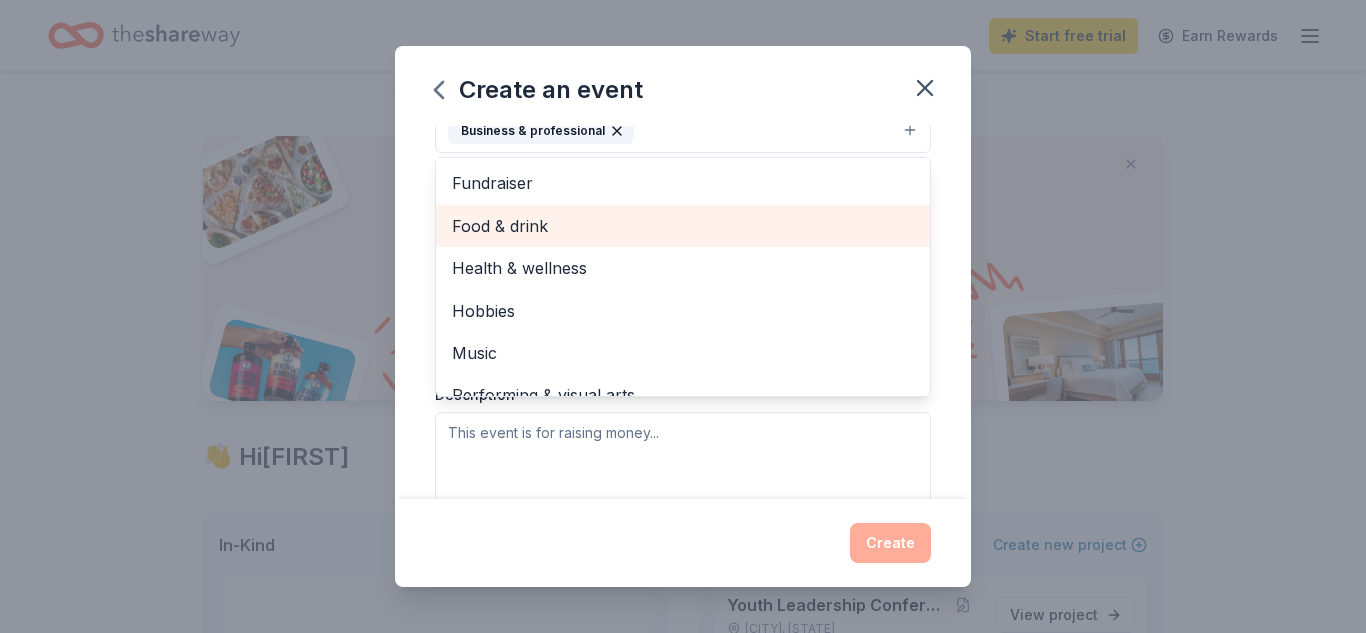 click on "Food & drink" at bounding box center (683, 226) 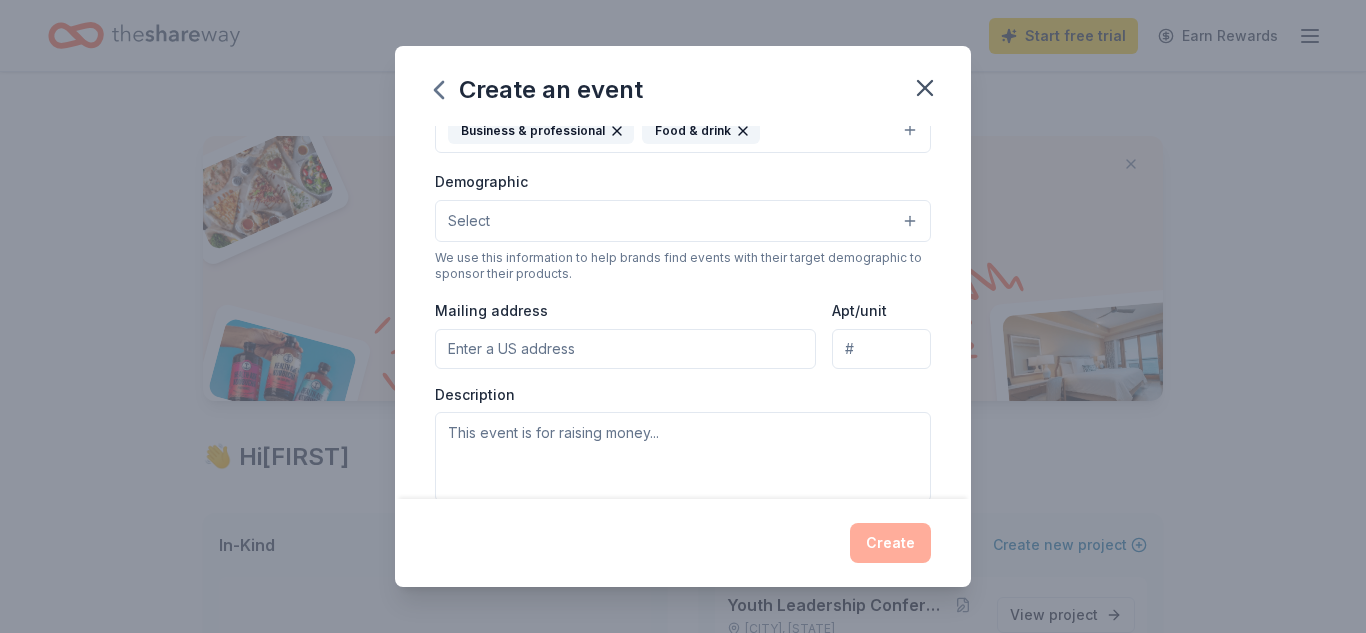 click 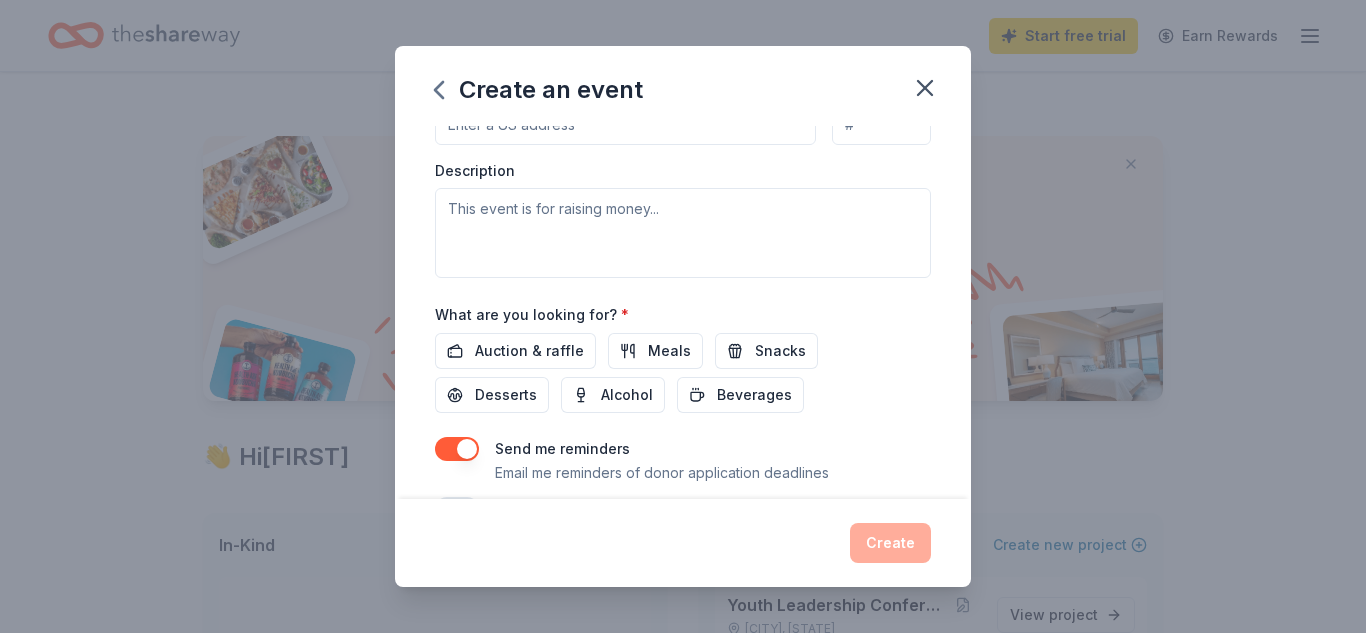 scroll, scrollTop: 558, scrollLeft: 0, axis: vertical 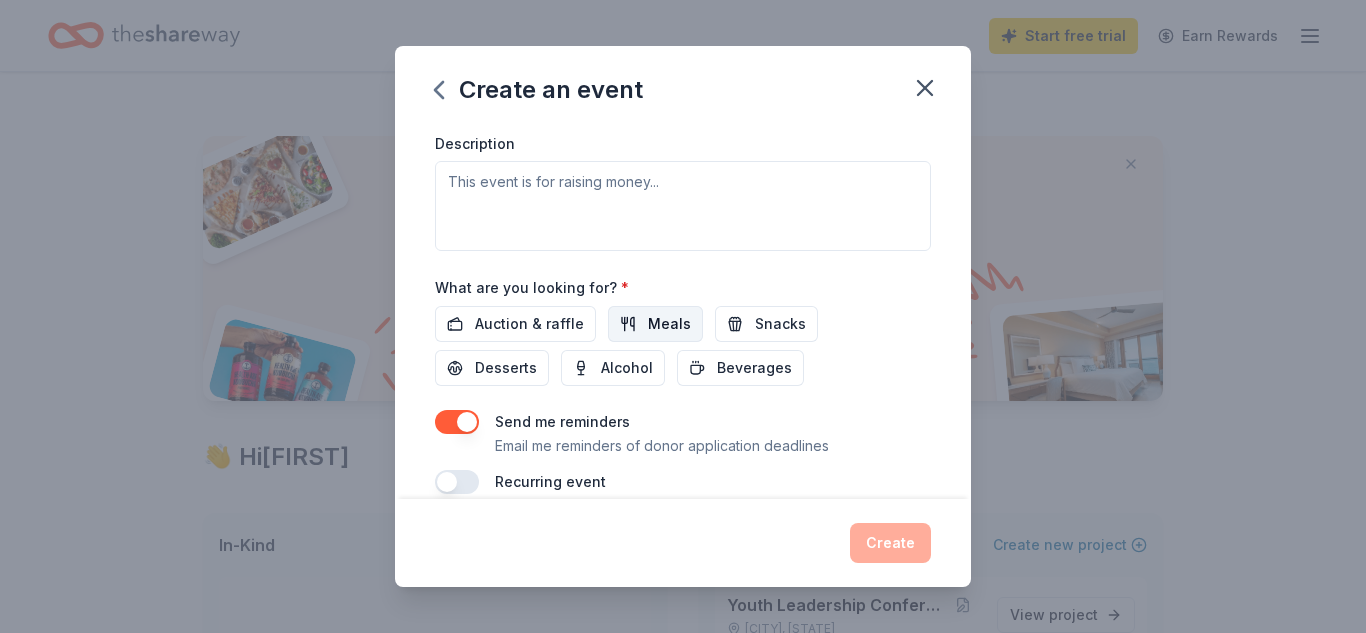 click on "Meals" at bounding box center (669, 324) 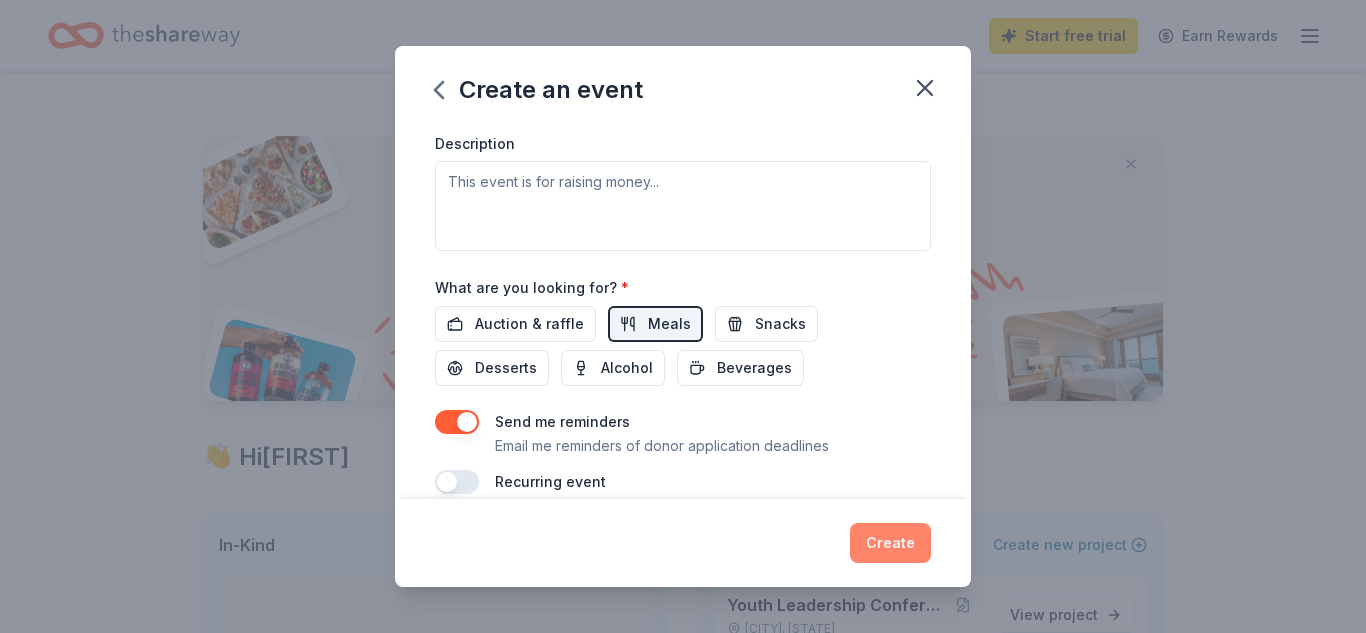 click on "Create" at bounding box center [890, 543] 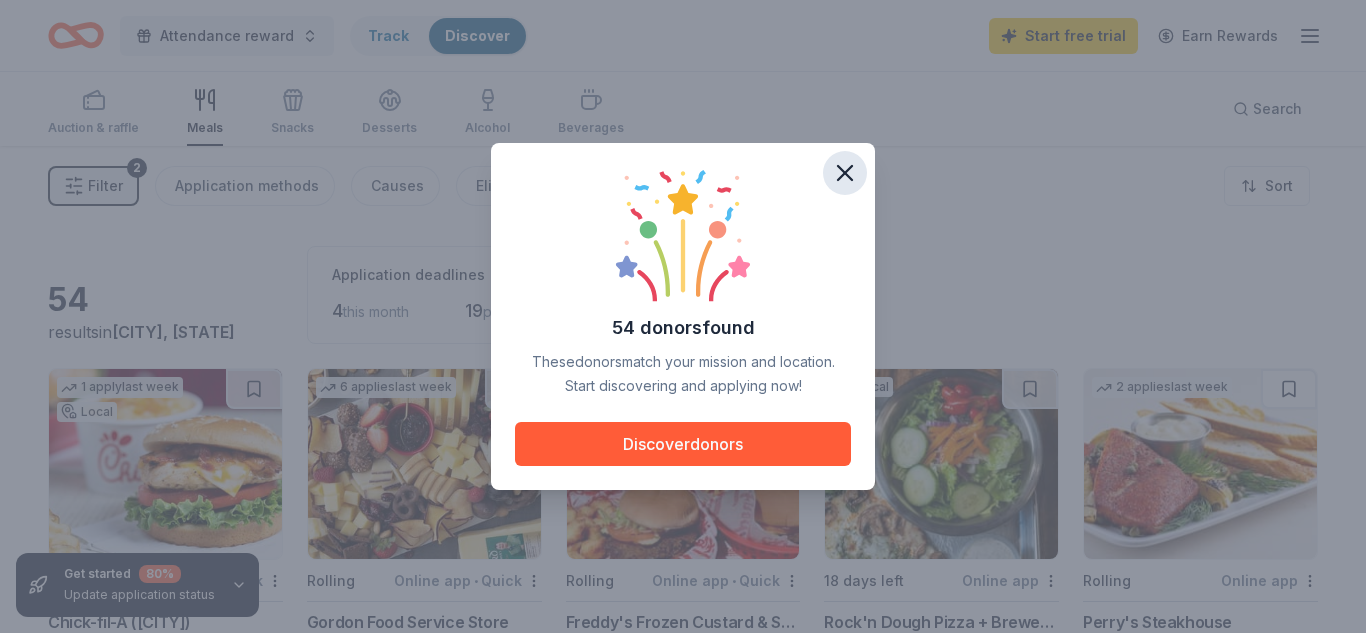 click 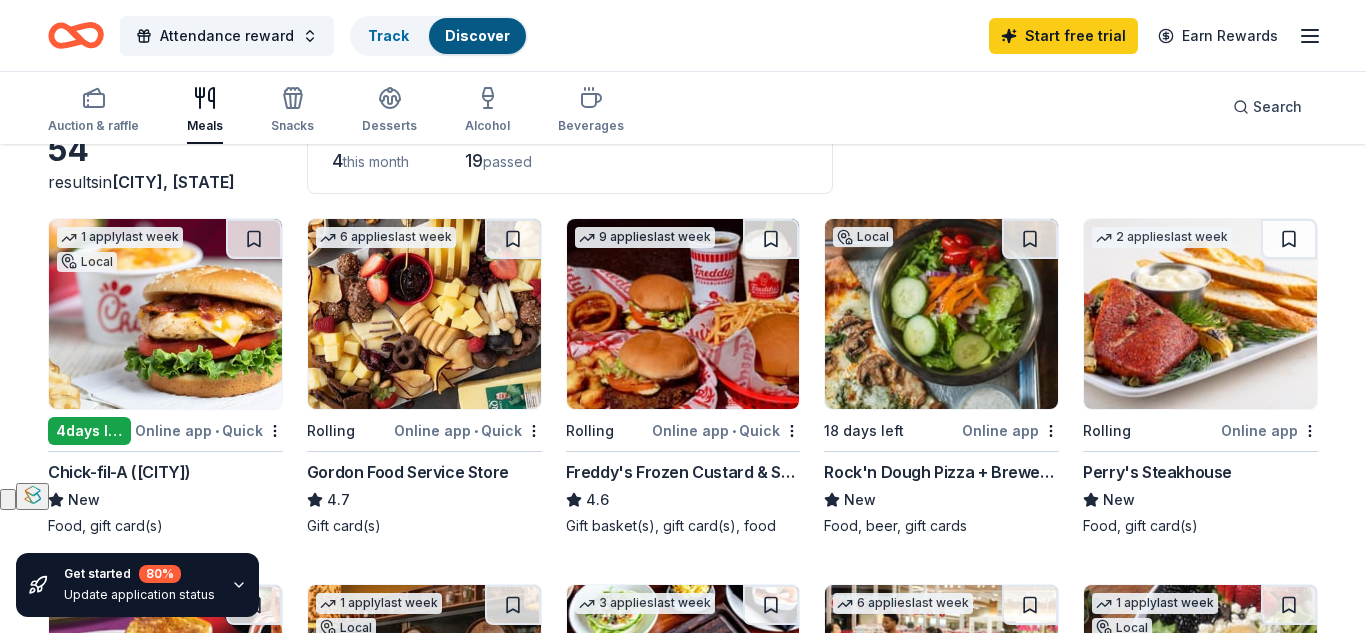 scroll, scrollTop: 154, scrollLeft: 0, axis: vertical 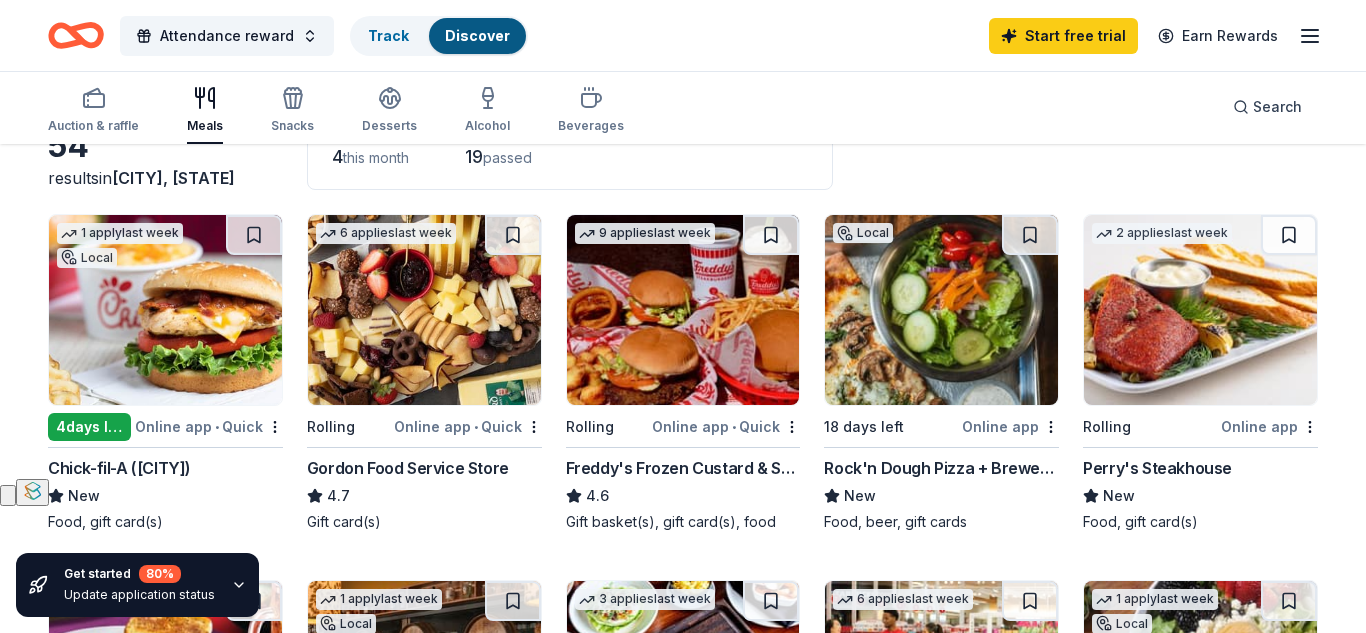 click on "4  days left" at bounding box center [89, 427] 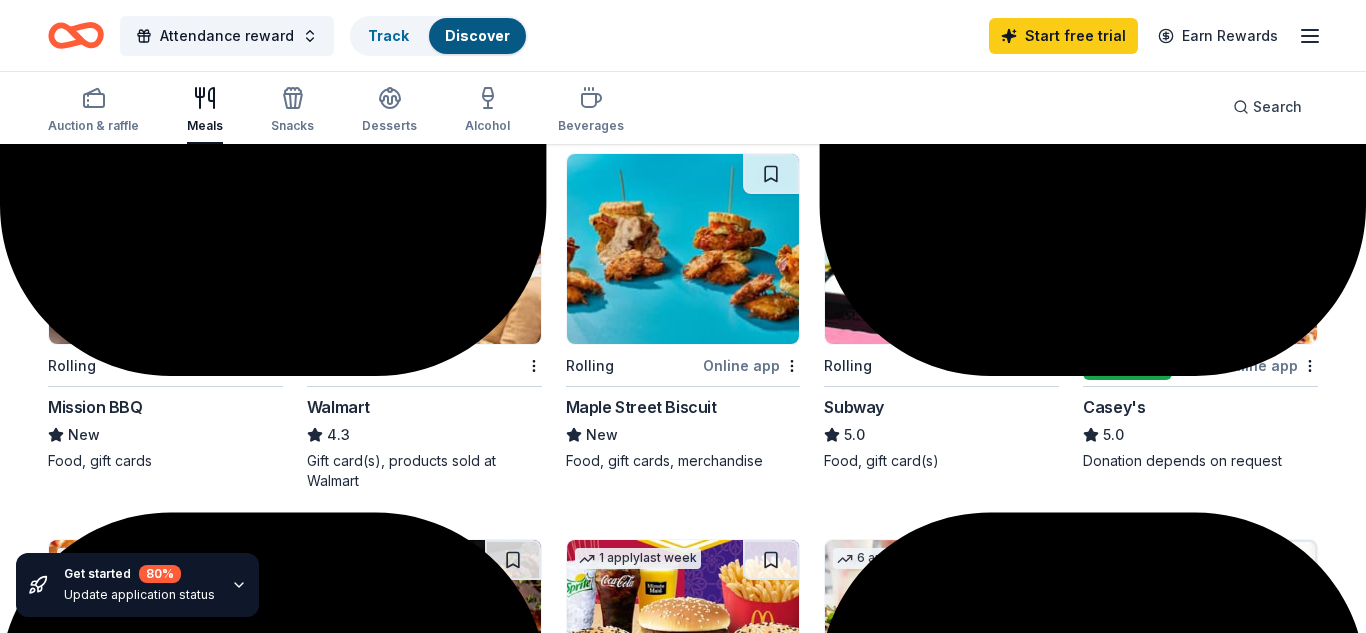 scroll, scrollTop: 960, scrollLeft: 0, axis: vertical 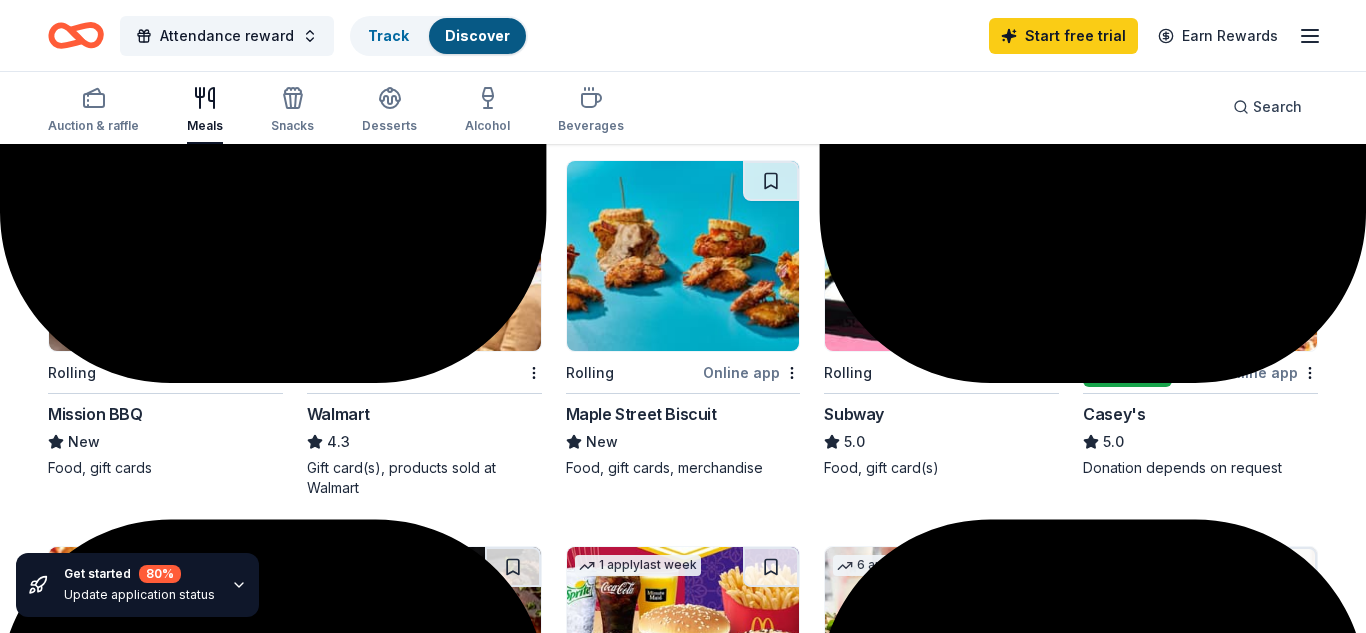 click at bounding box center [165, 256] 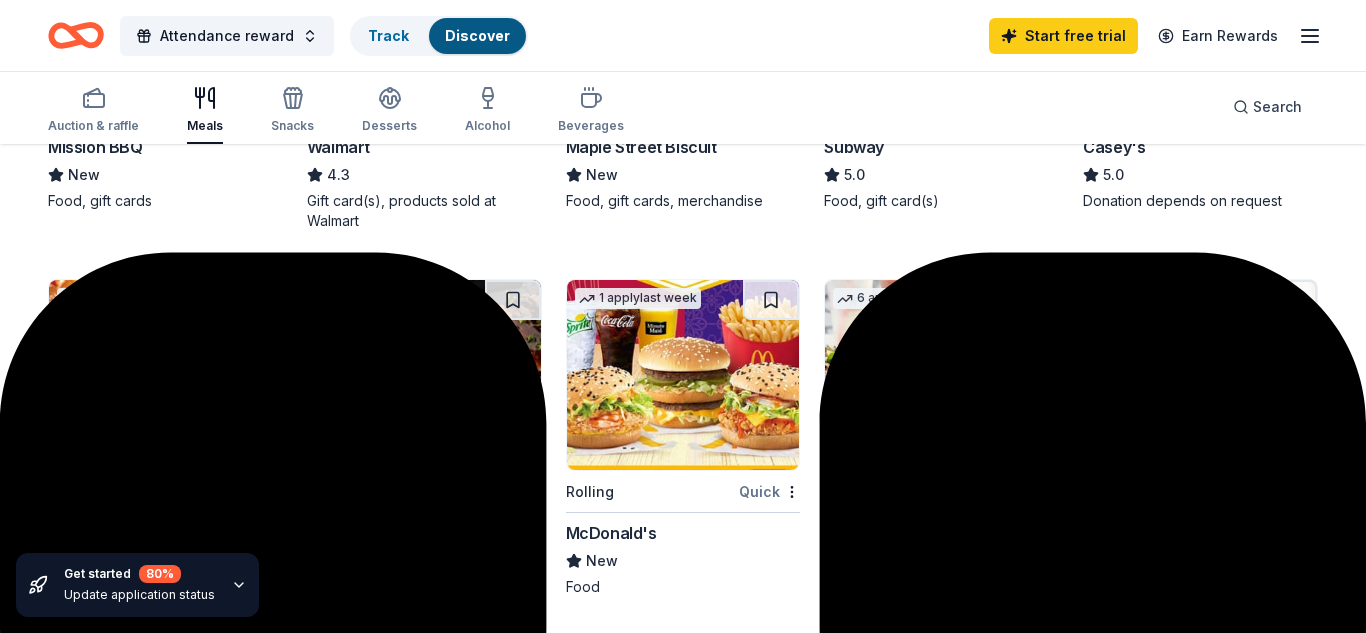 scroll, scrollTop: 1298, scrollLeft: 0, axis: vertical 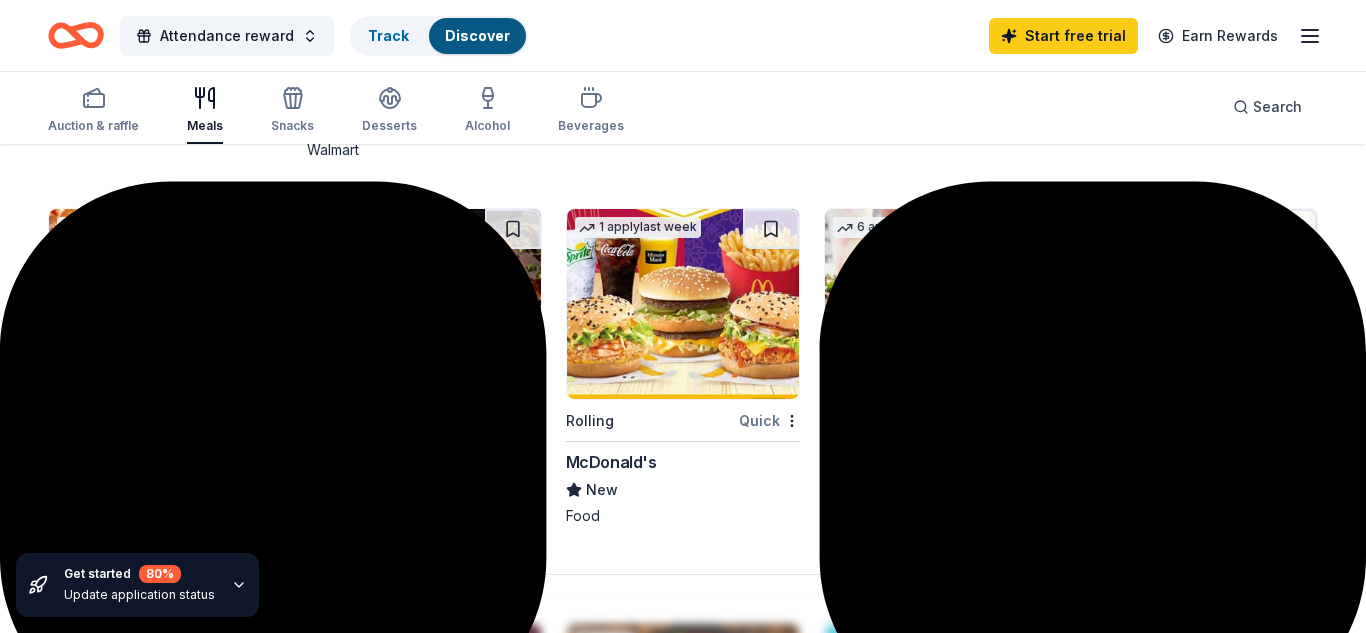 click at bounding box center [683, 304] 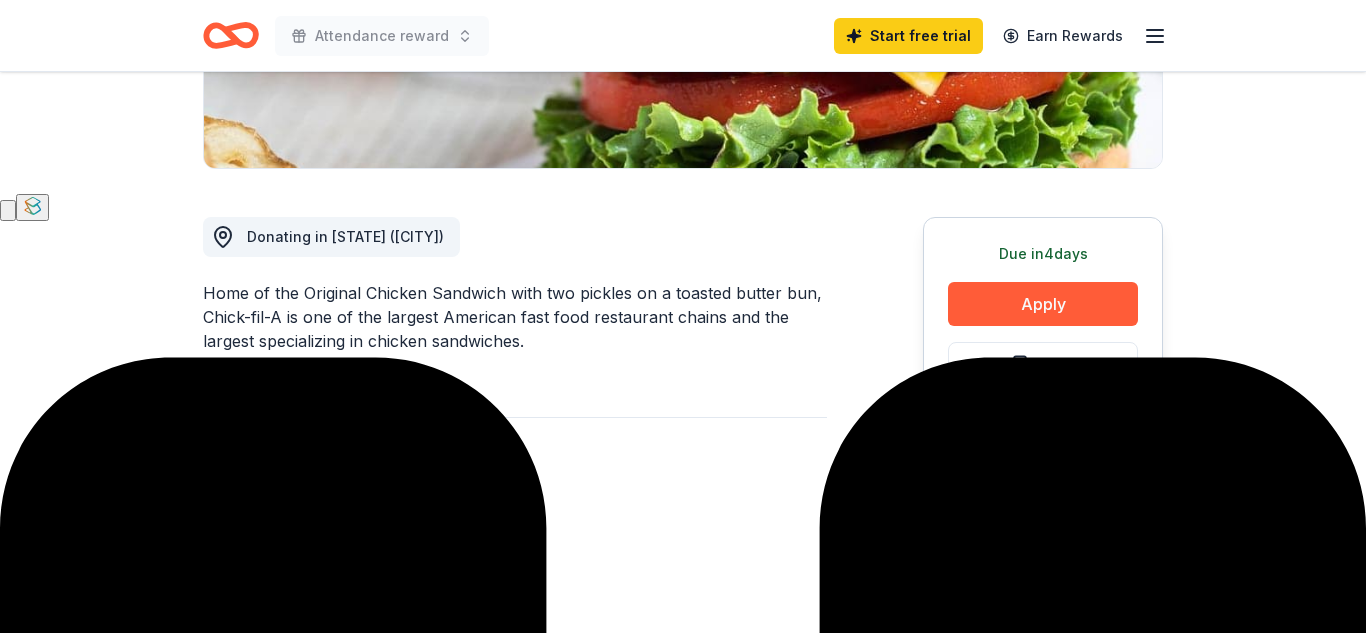 click on "Apply" at bounding box center (1043, 304) 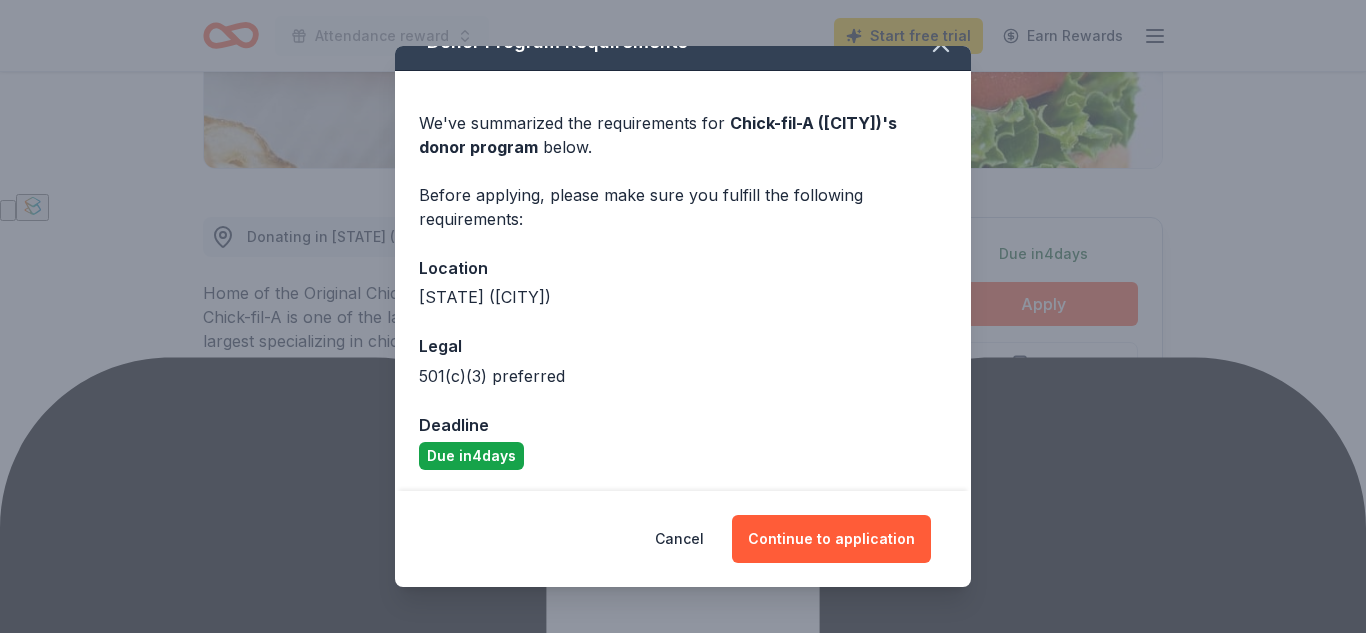 scroll, scrollTop: 35, scrollLeft: 0, axis: vertical 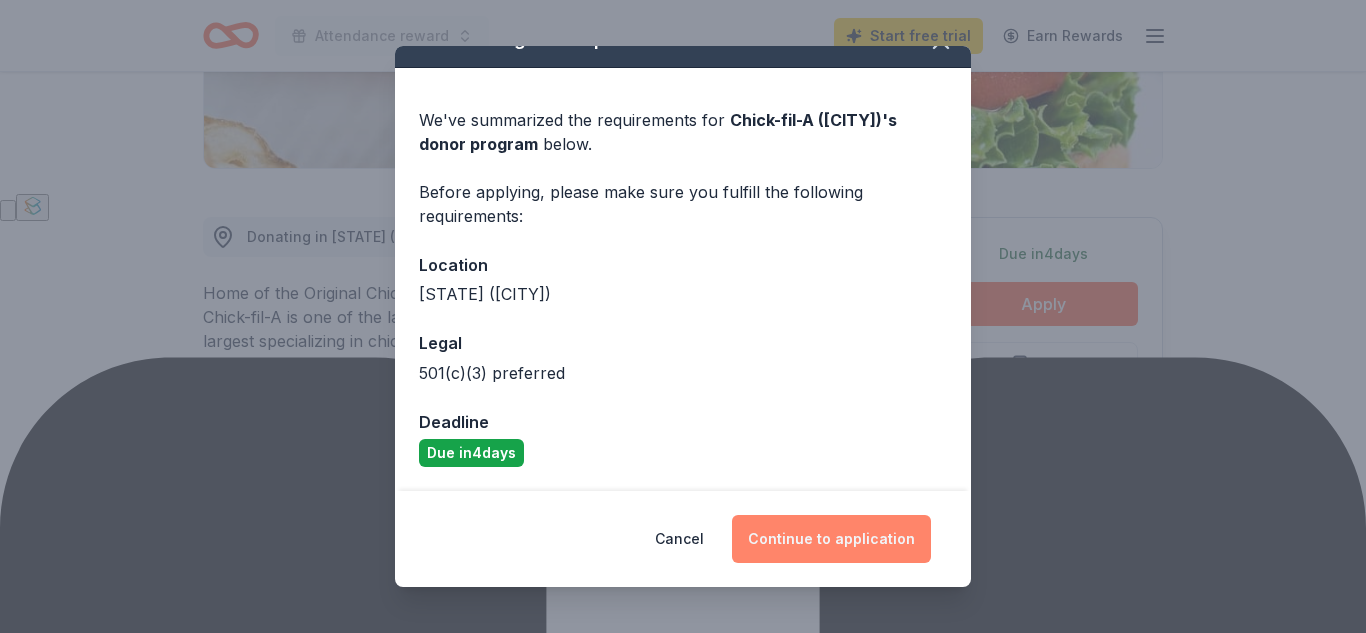 click on "Continue to application" at bounding box center [831, 539] 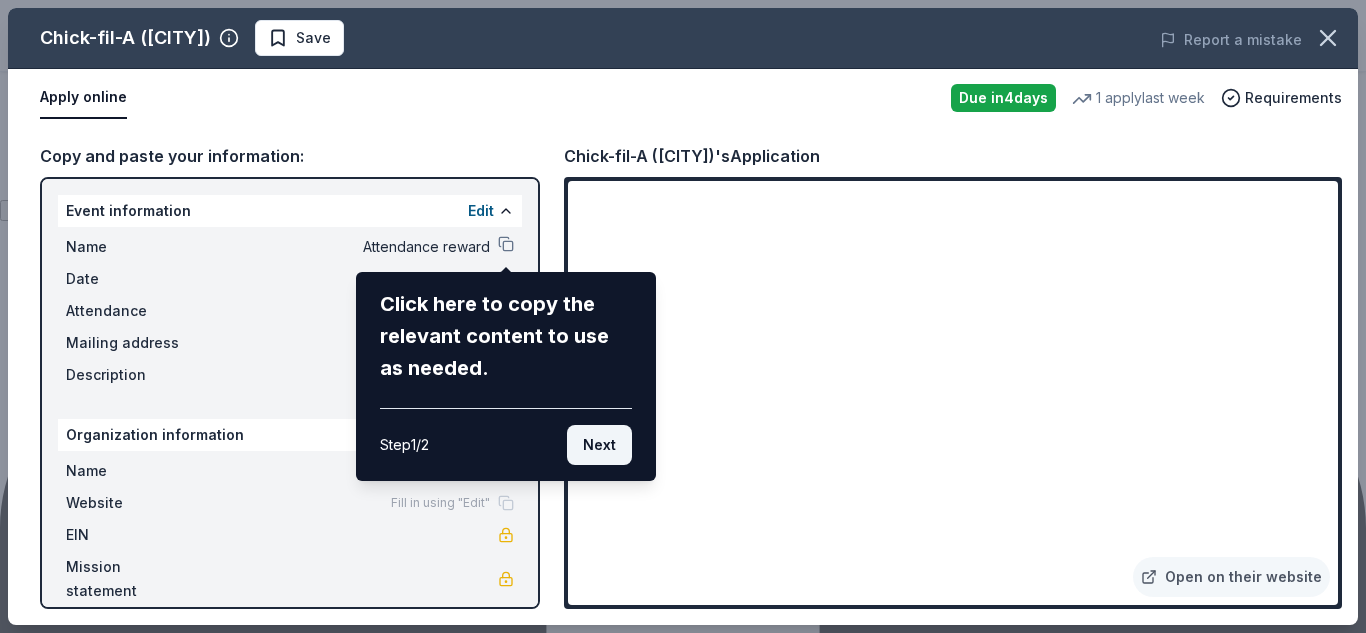 click on "Next" at bounding box center (599, 445) 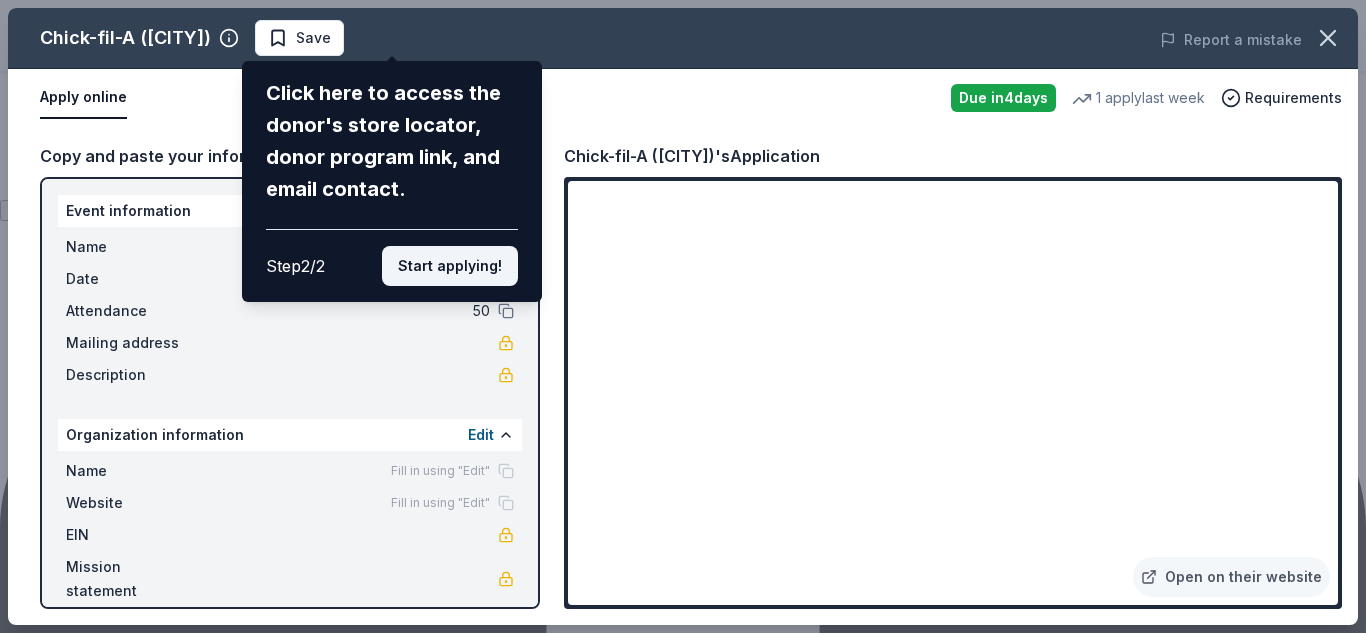 click on "Start applying!" at bounding box center (450, 266) 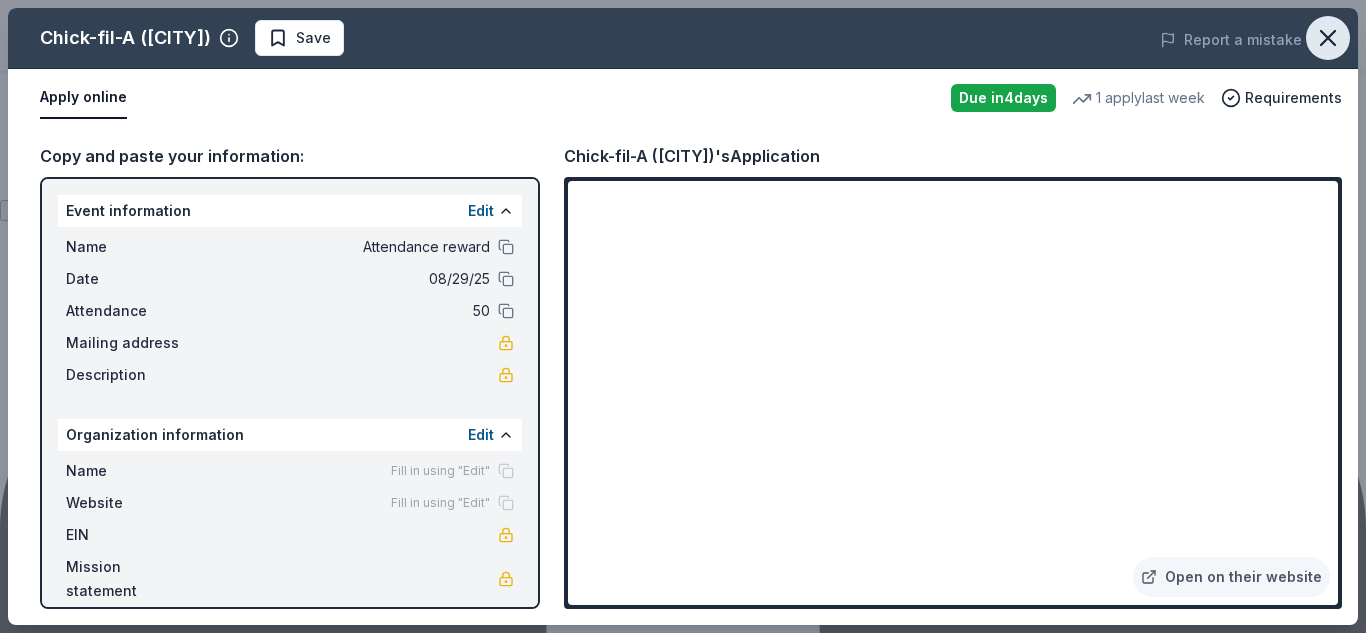 click at bounding box center (1328, 38) 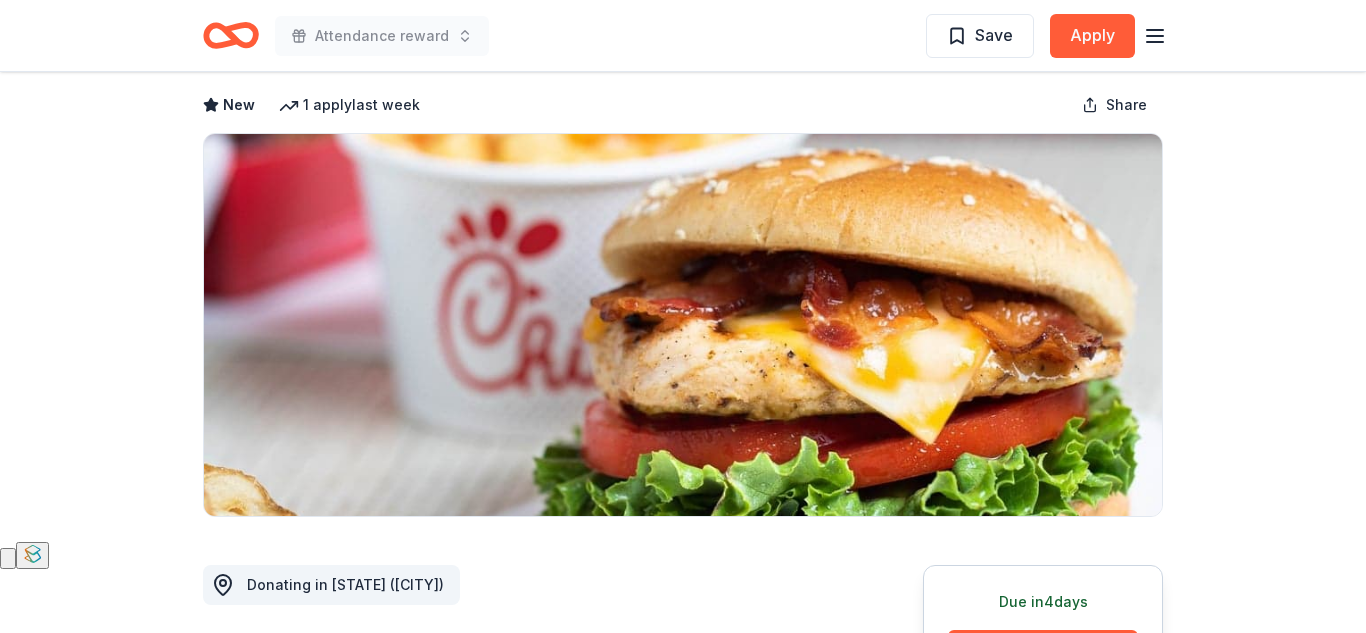 scroll, scrollTop: 11, scrollLeft: 0, axis: vertical 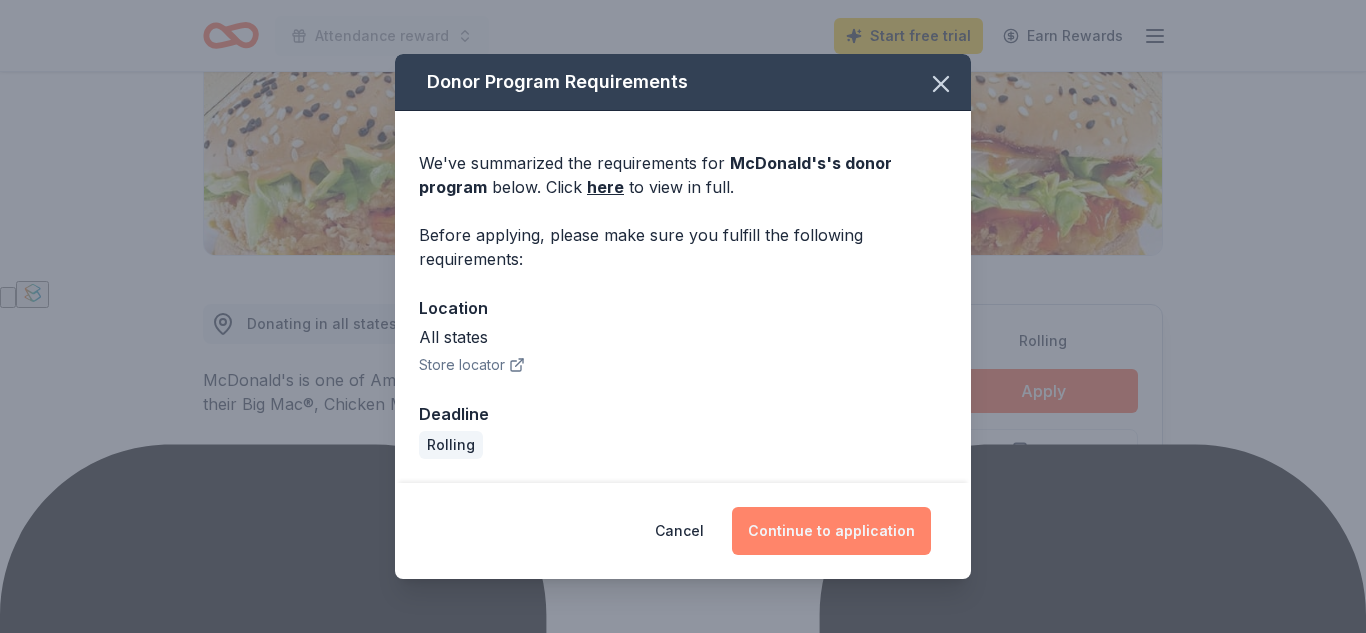 click on "Continue to application" at bounding box center (831, 531) 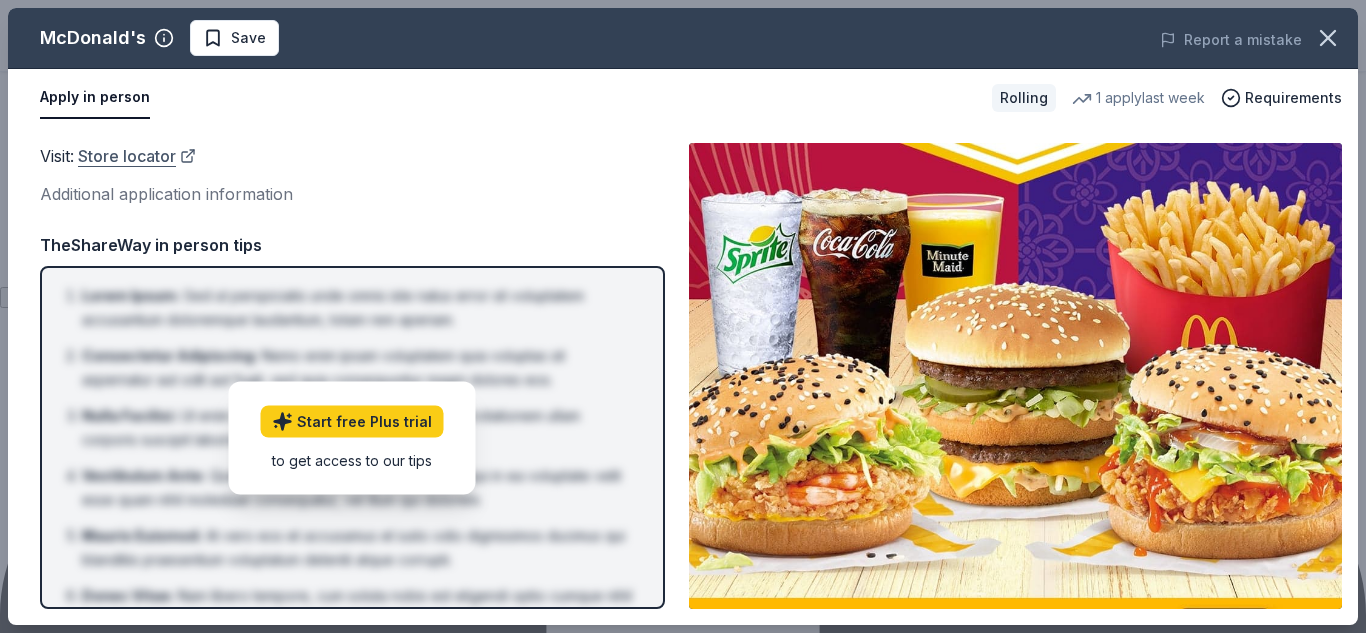 click on "Store locator" at bounding box center [137, 156] 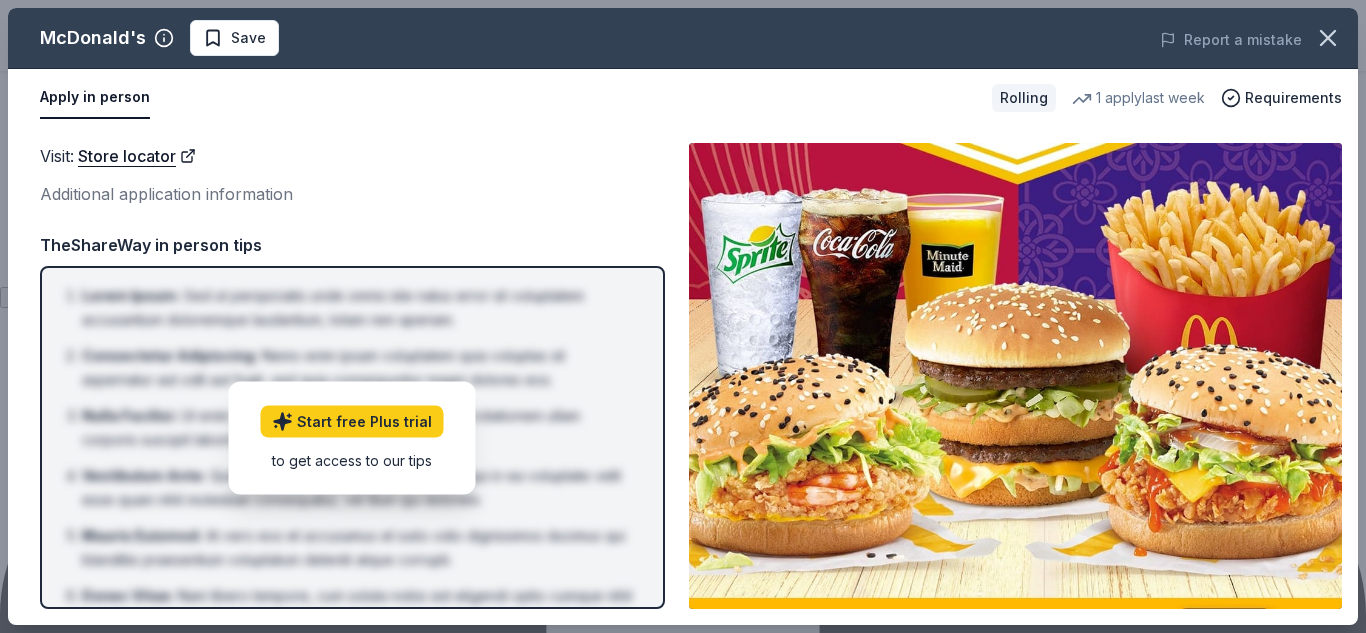 click at bounding box center (0, 2498) 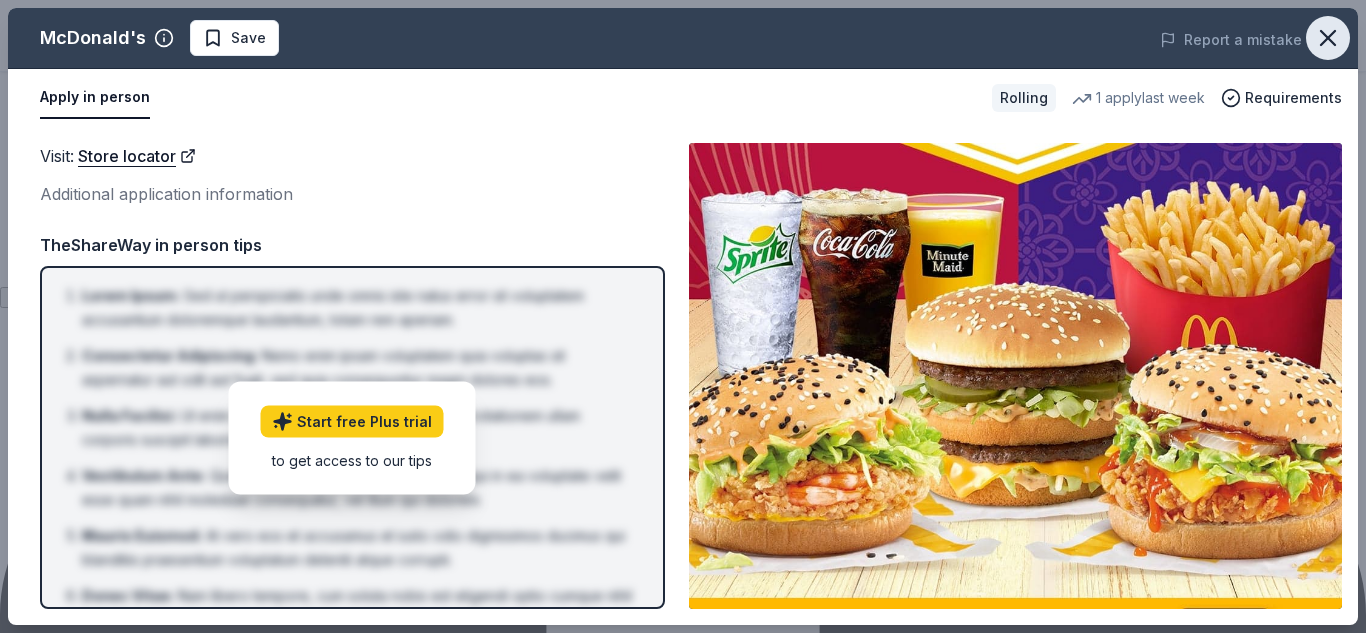 click 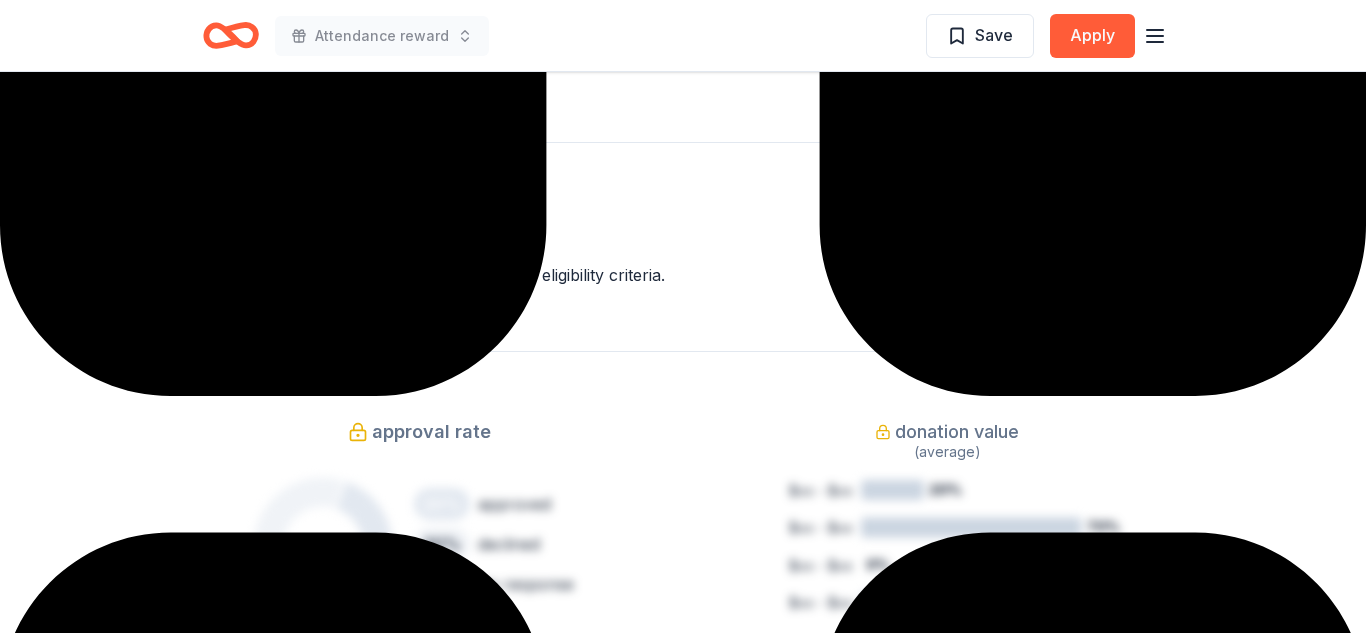 scroll, scrollTop: 950, scrollLeft: 0, axis: vertical 